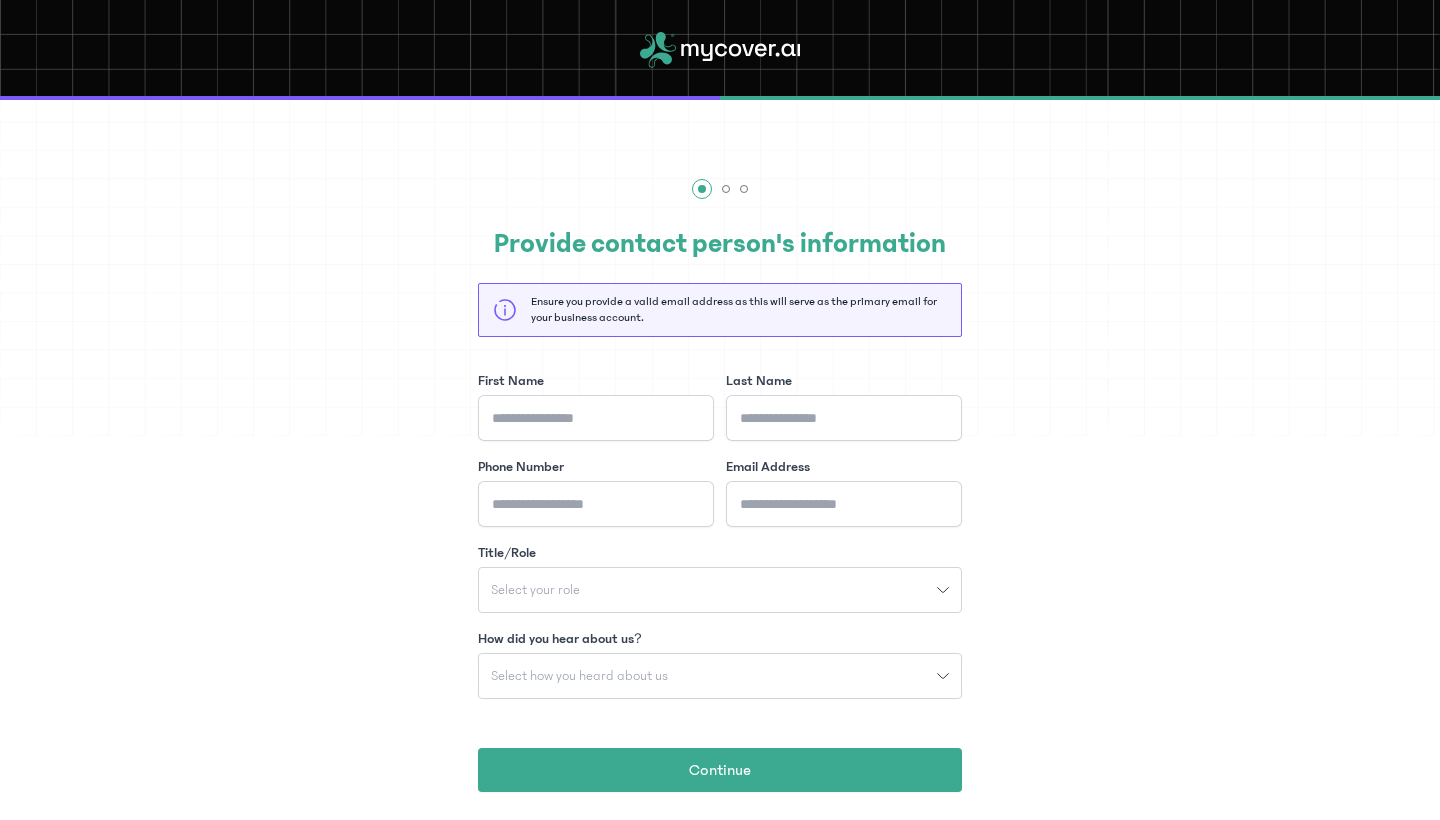 scroll, scrollTop: 0, scrollLeft: 0, axis: both 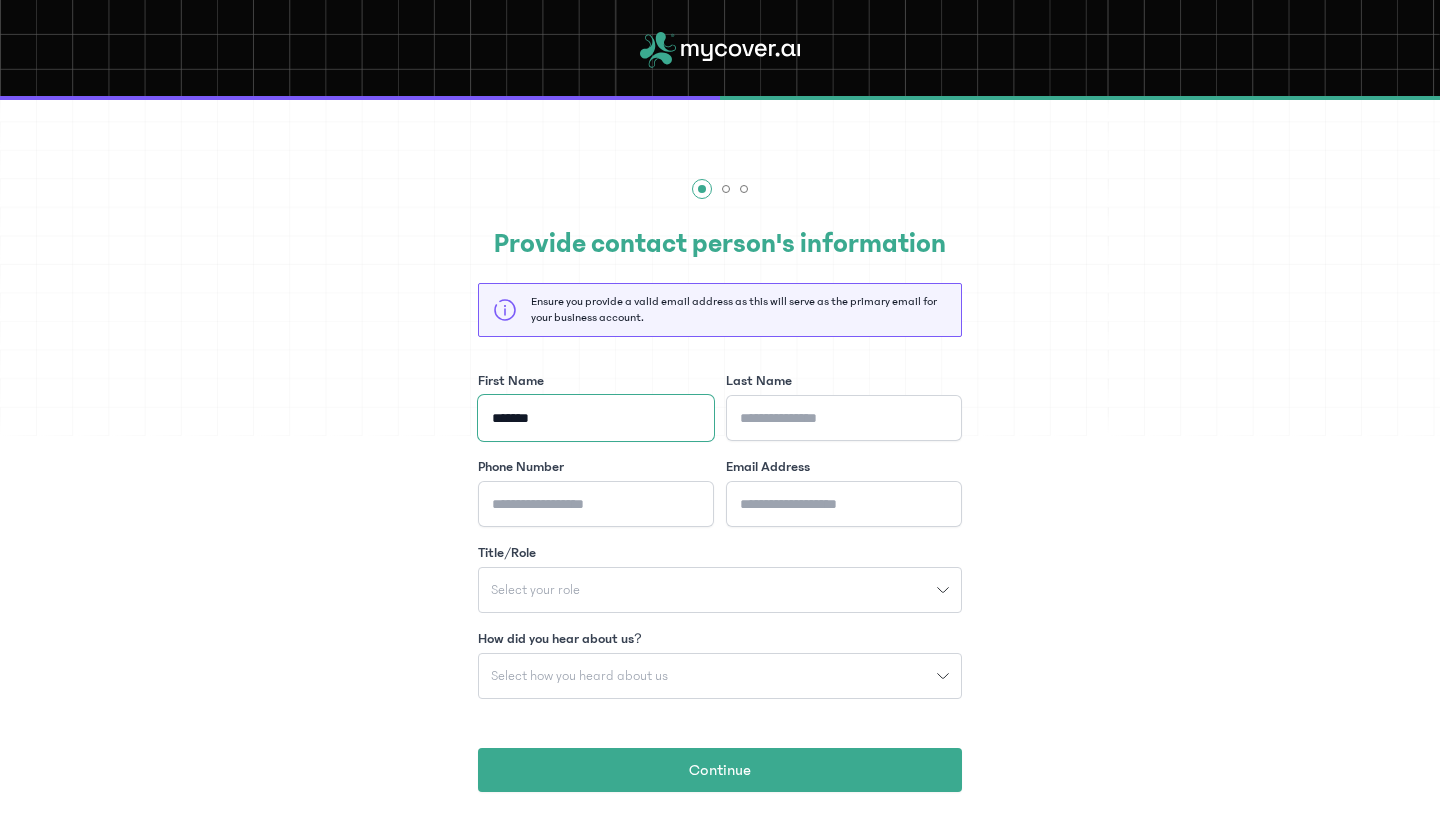 type on "*******" 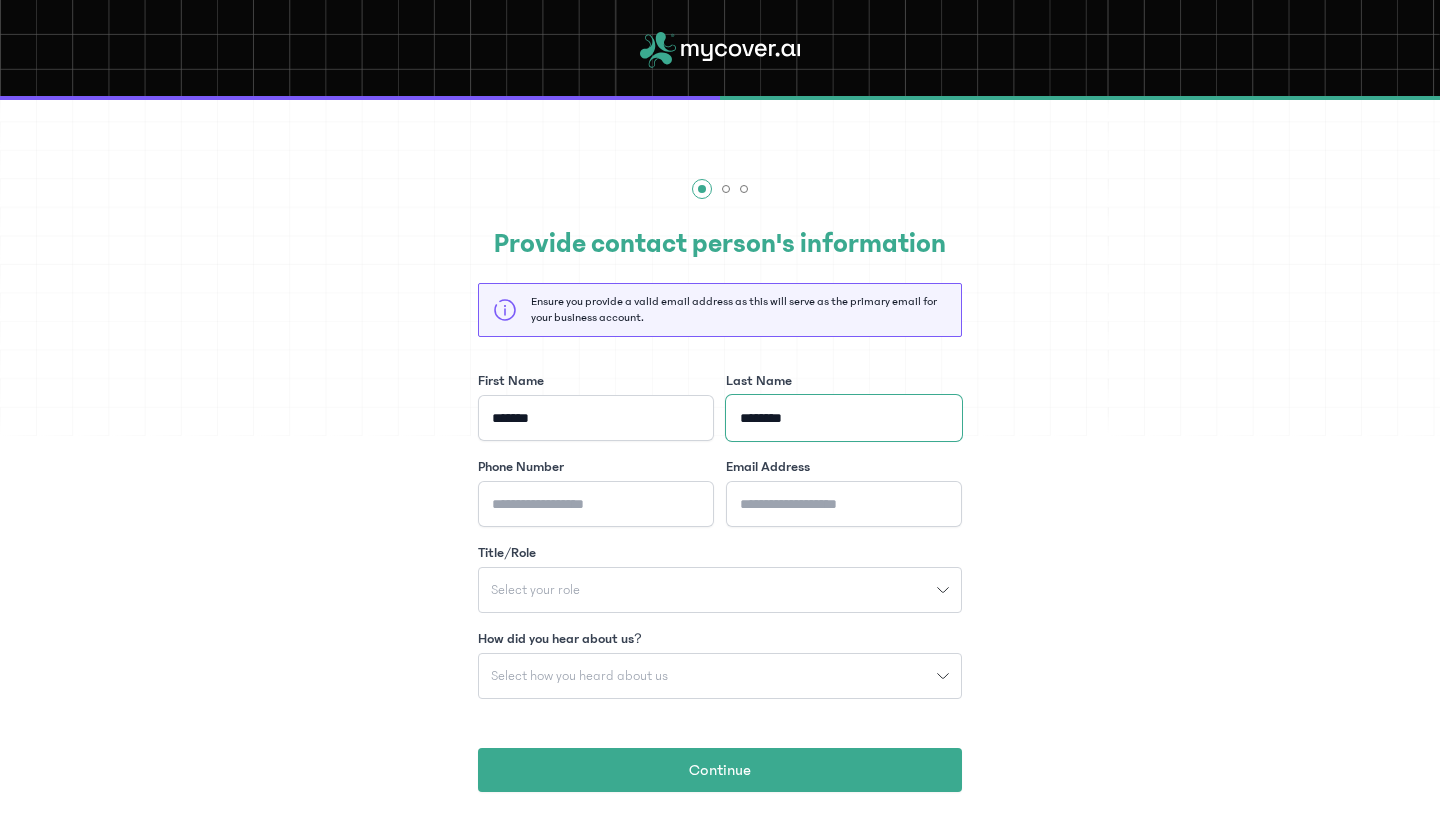 type on "********" 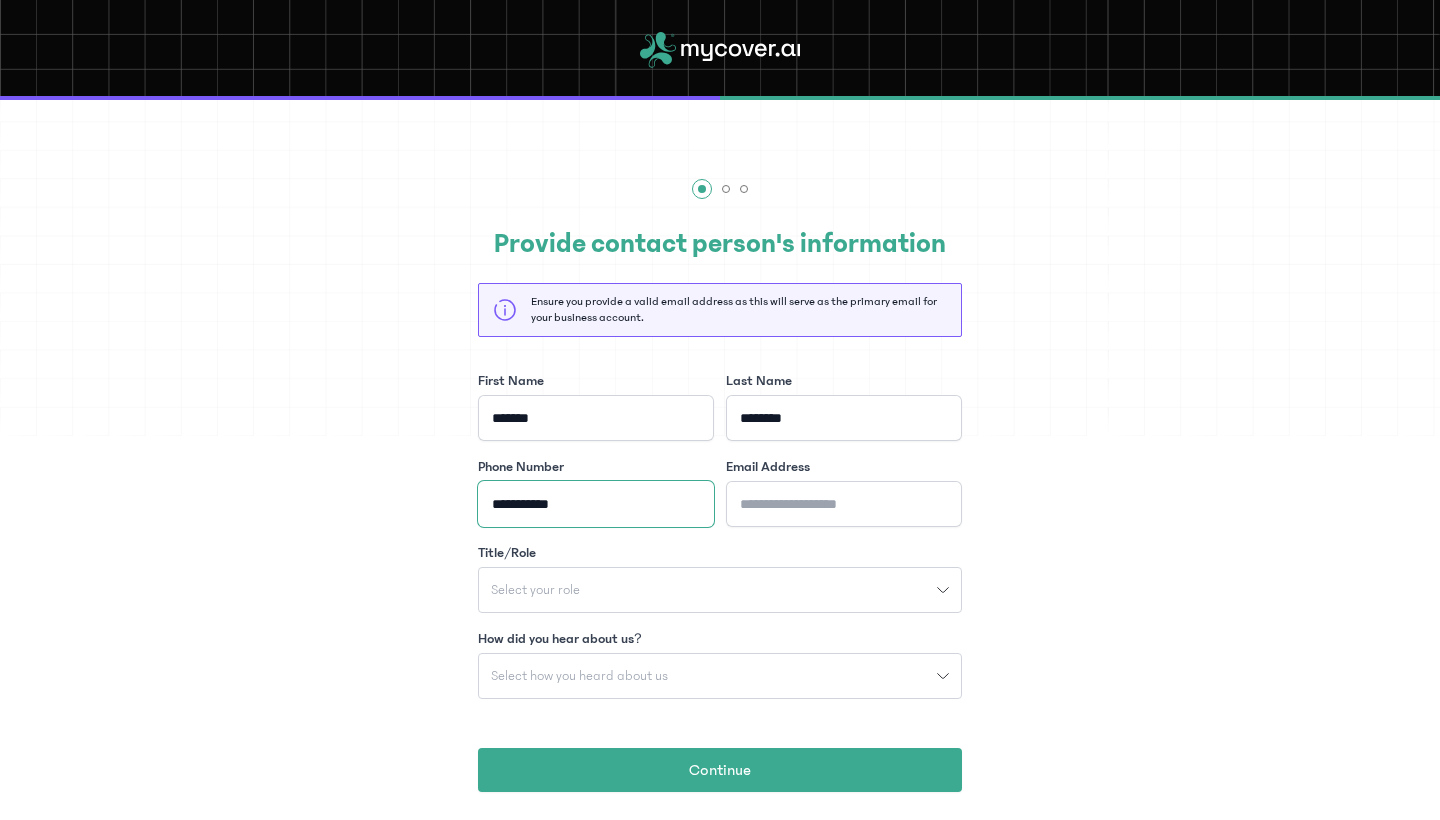 type on "**********" 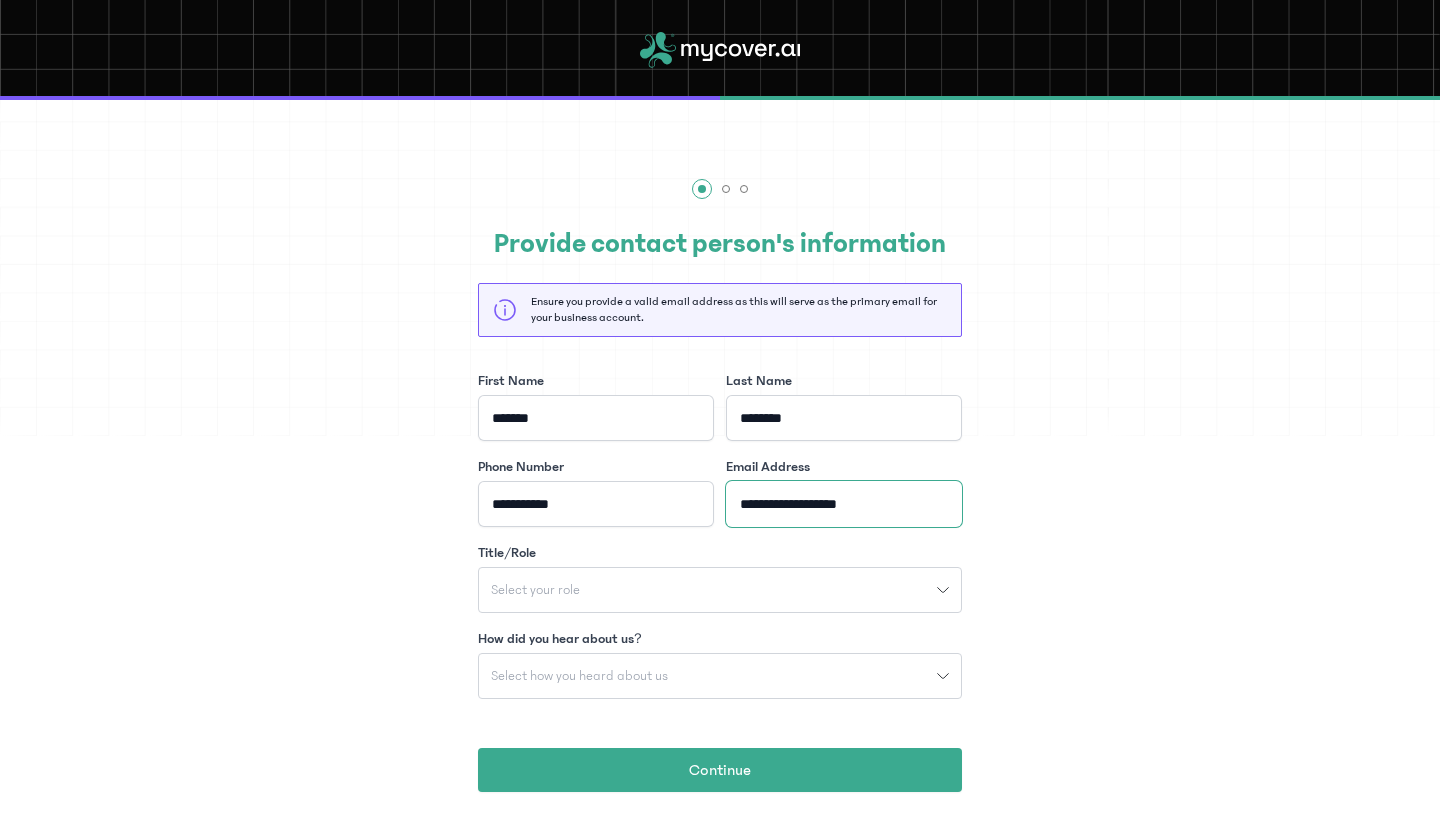 type on "**********" 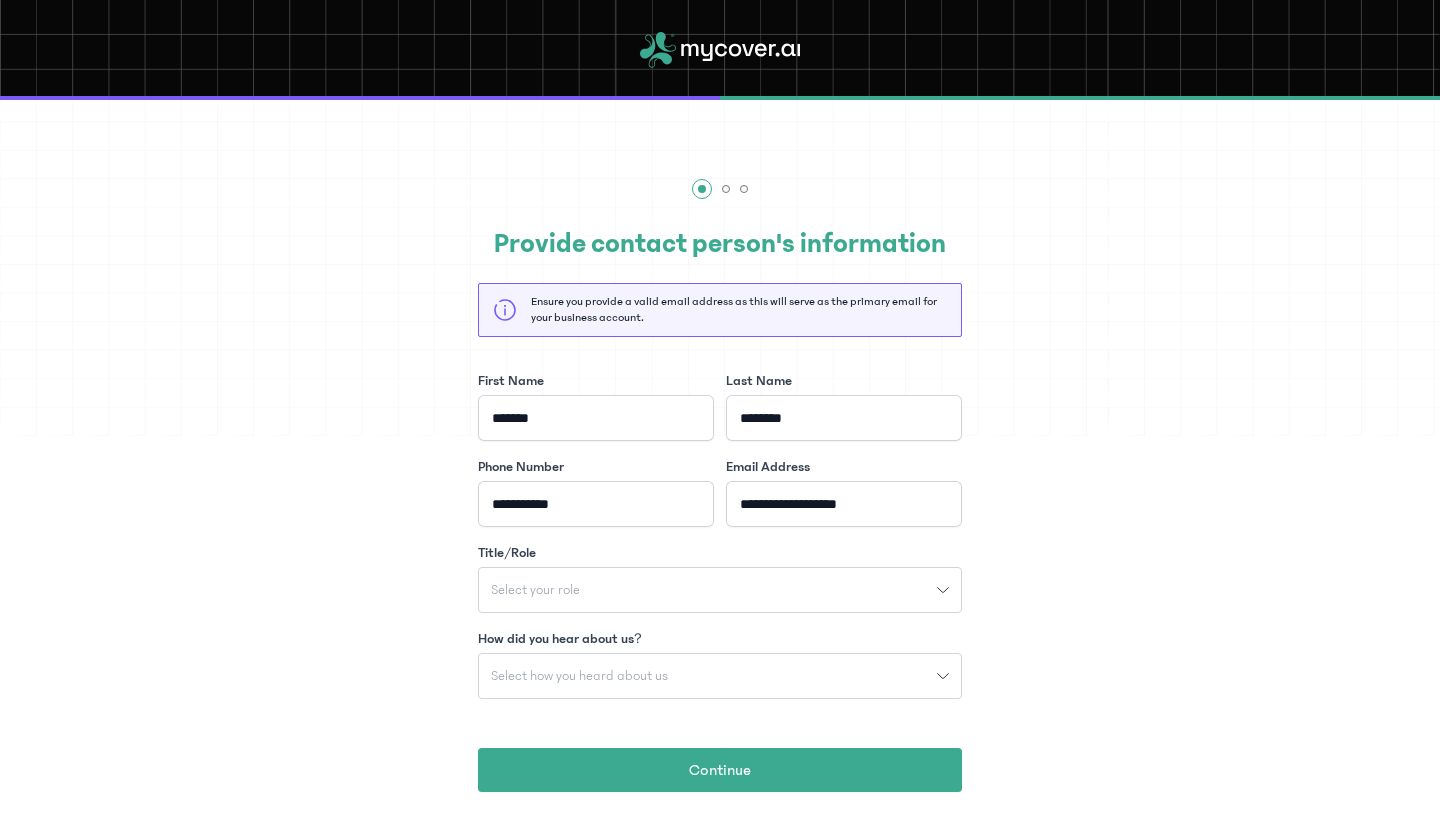 click on "Select your role" 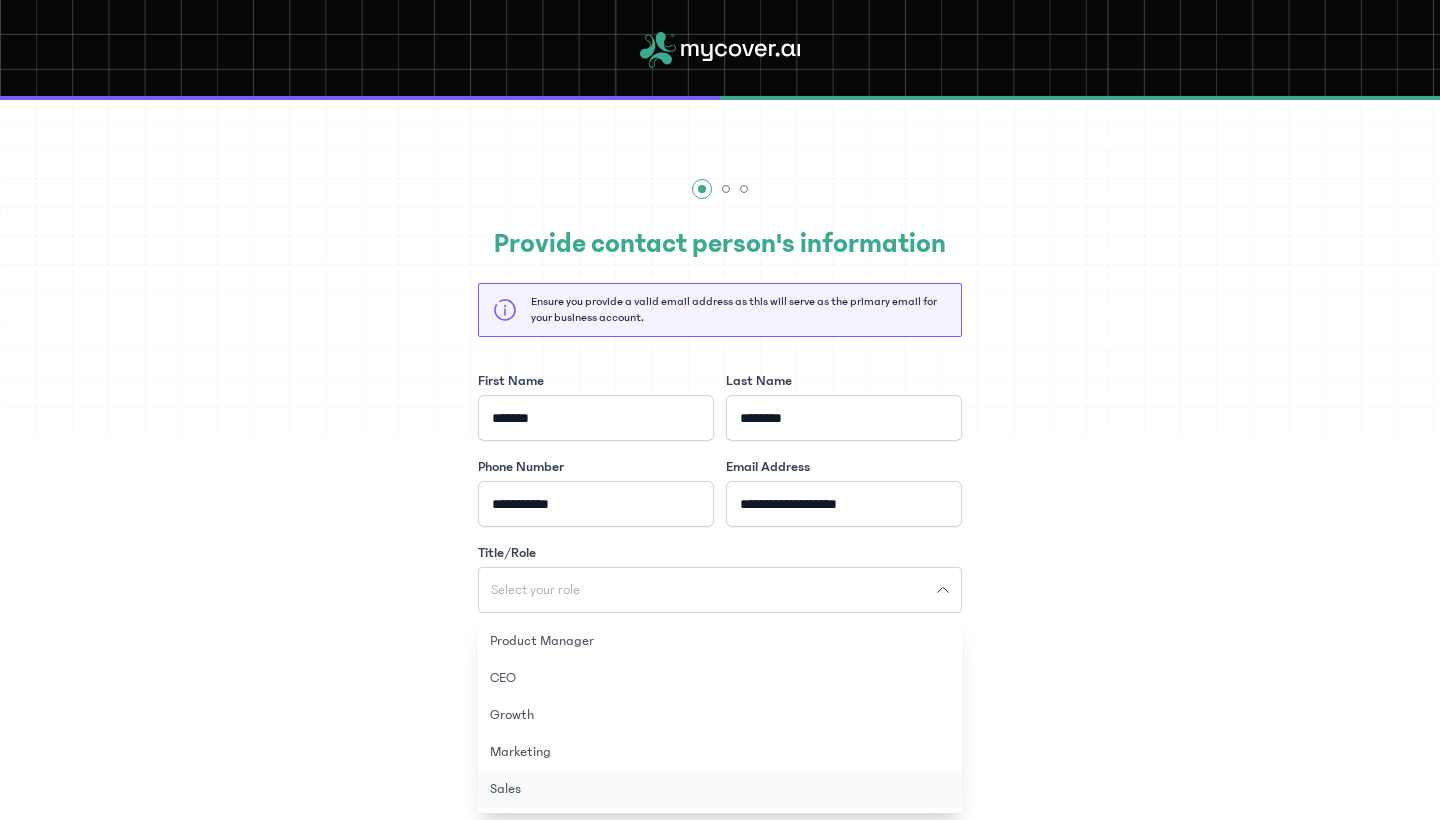scroll, scrollTop: 0, scrollLeft: 0, axis: both 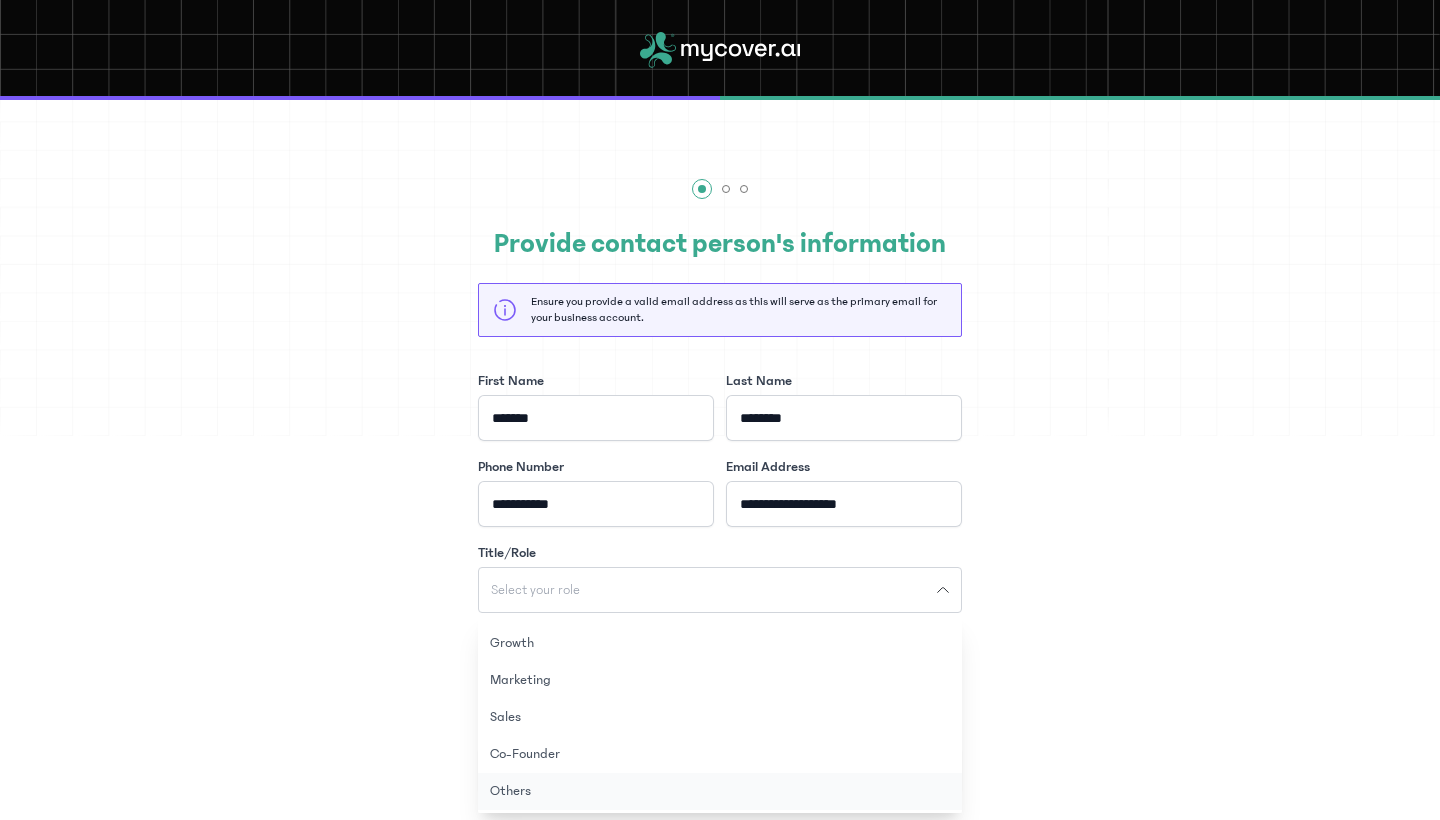 click on "Others" 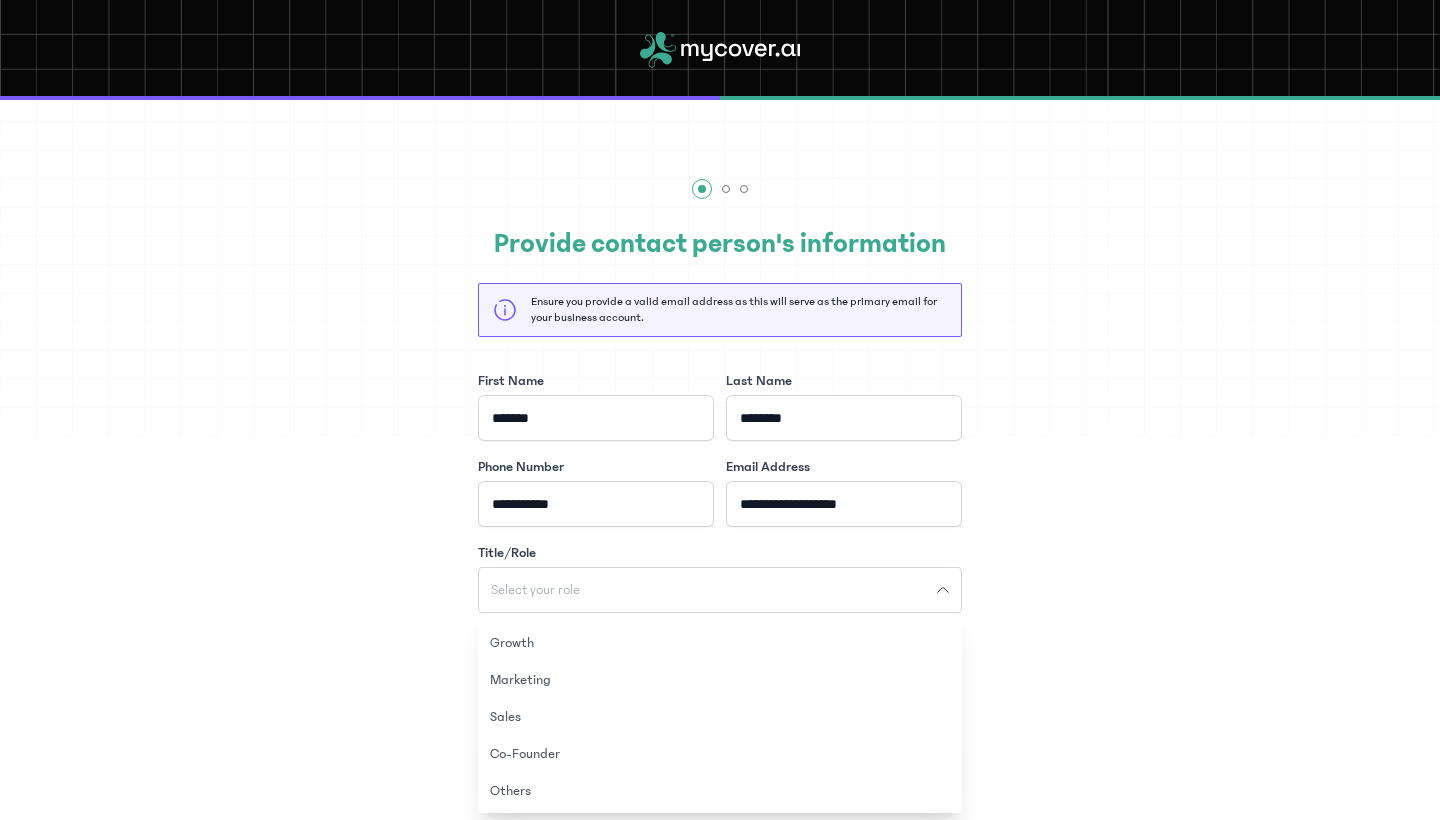 scroll, scrollTop: 161, scrollLeft: 0, axis: vertical 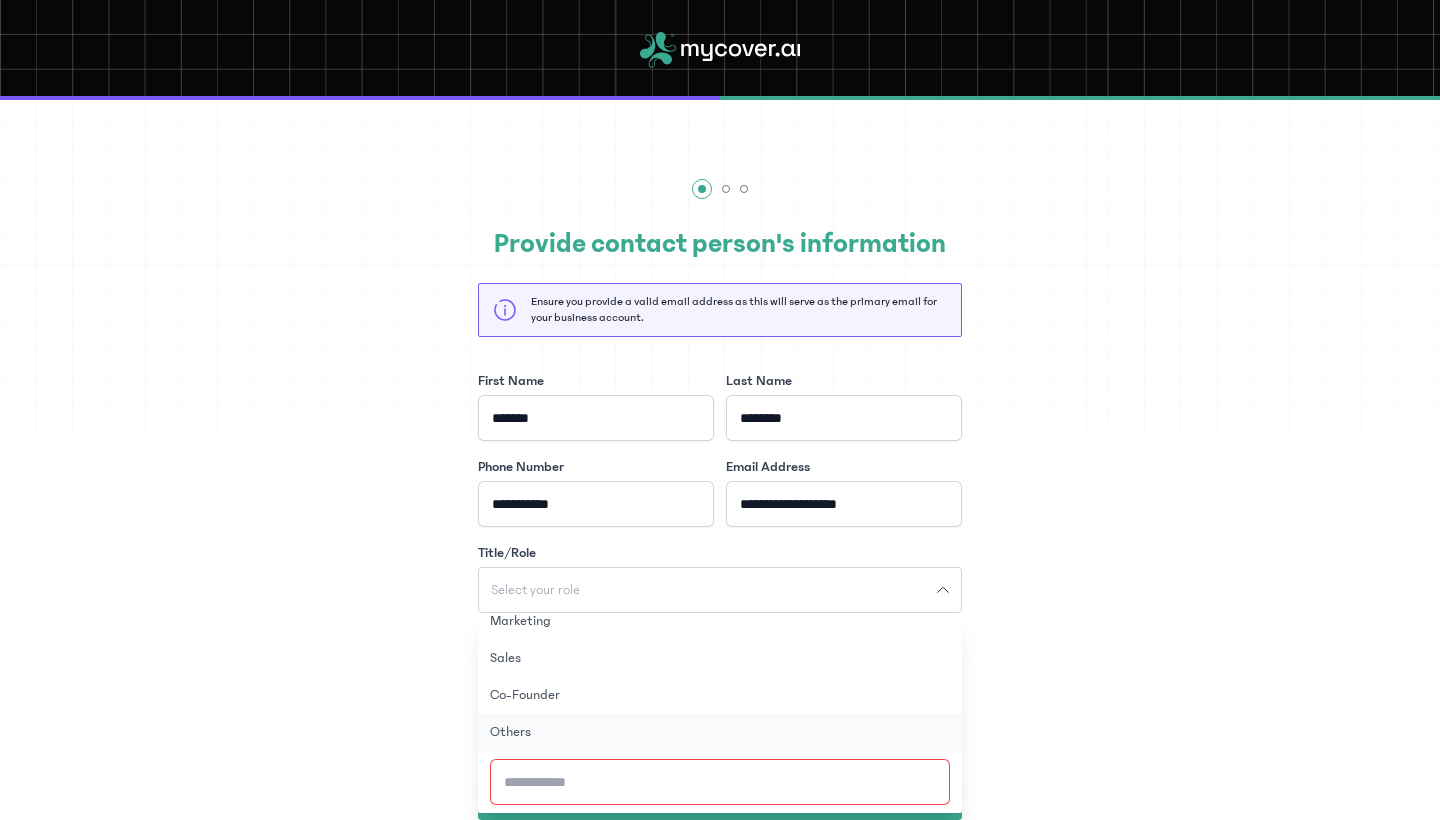 click on "Others" 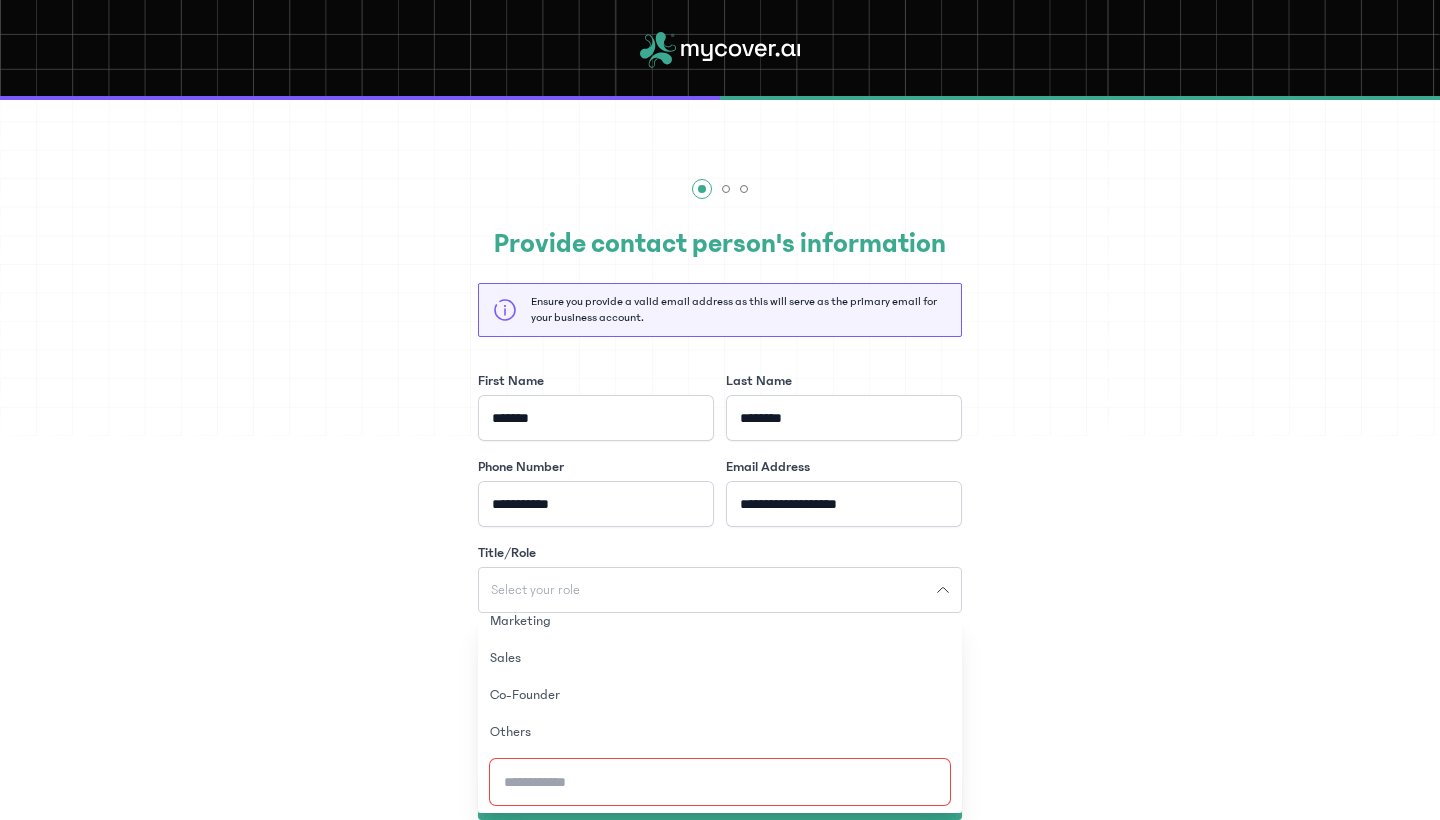 click on "Title/Role" at bounding box center (720, 782) 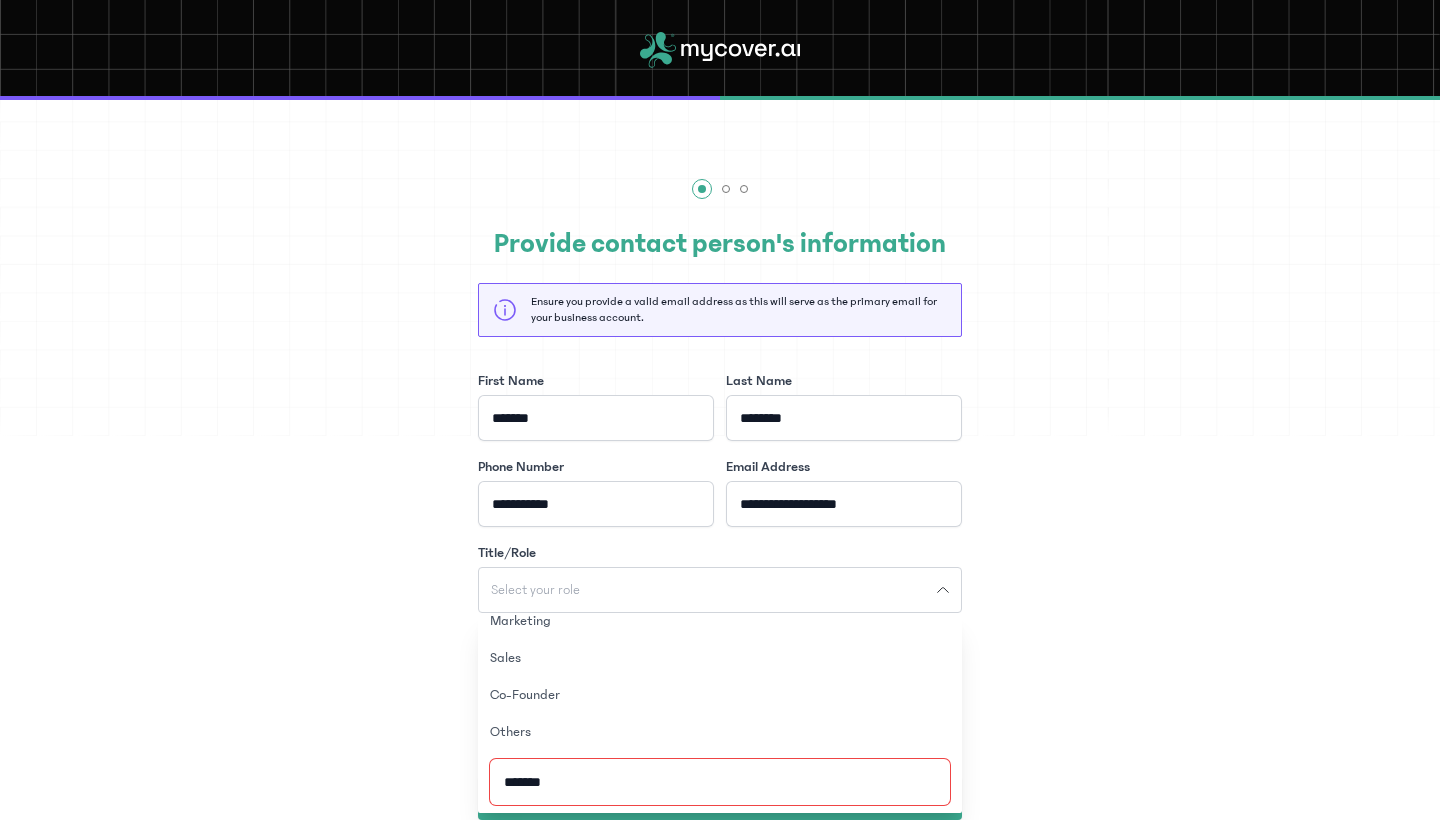 type on "******" 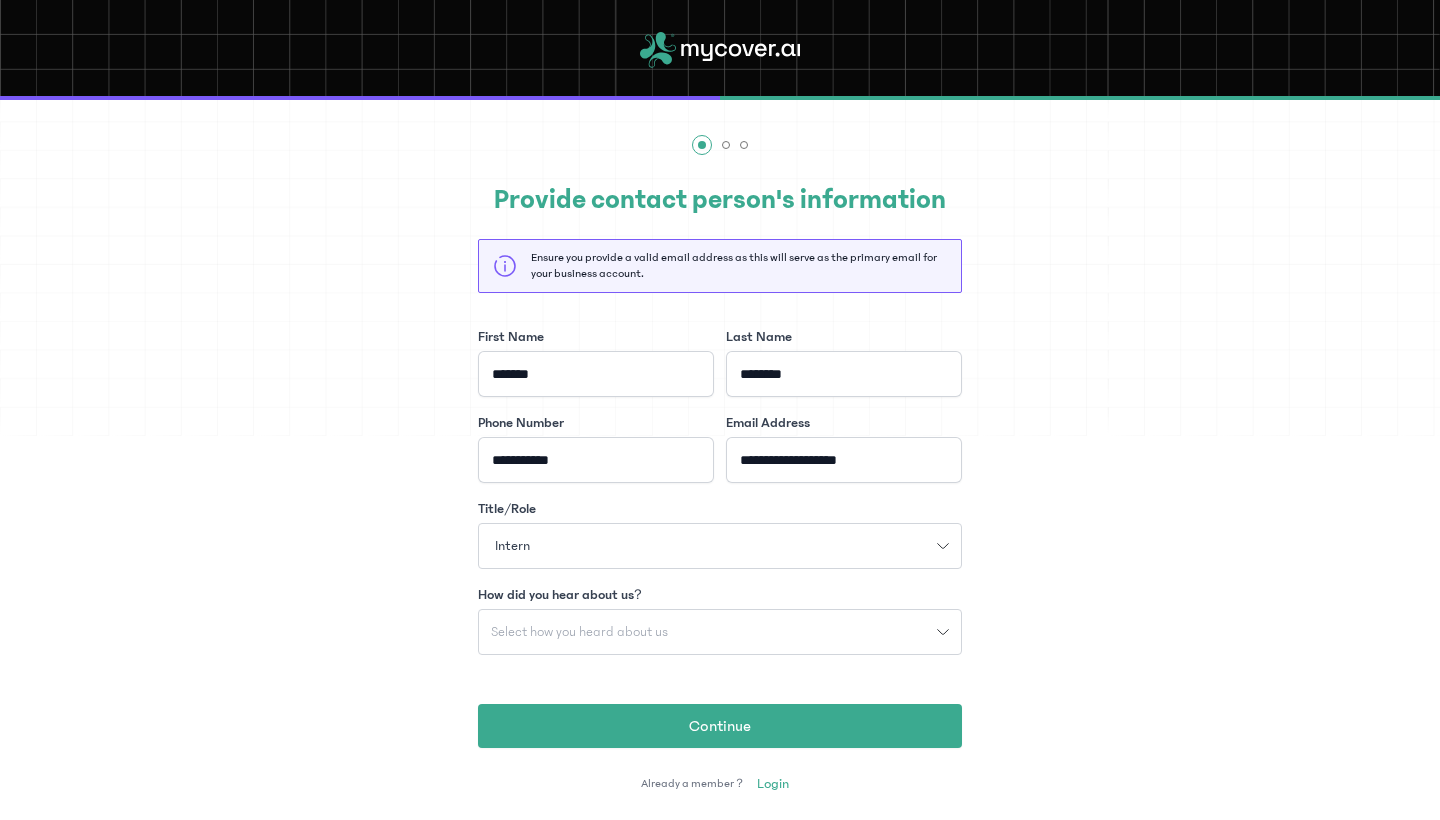 scroll, scrollTop: 114, scrollLeft: 0, axis: vertical 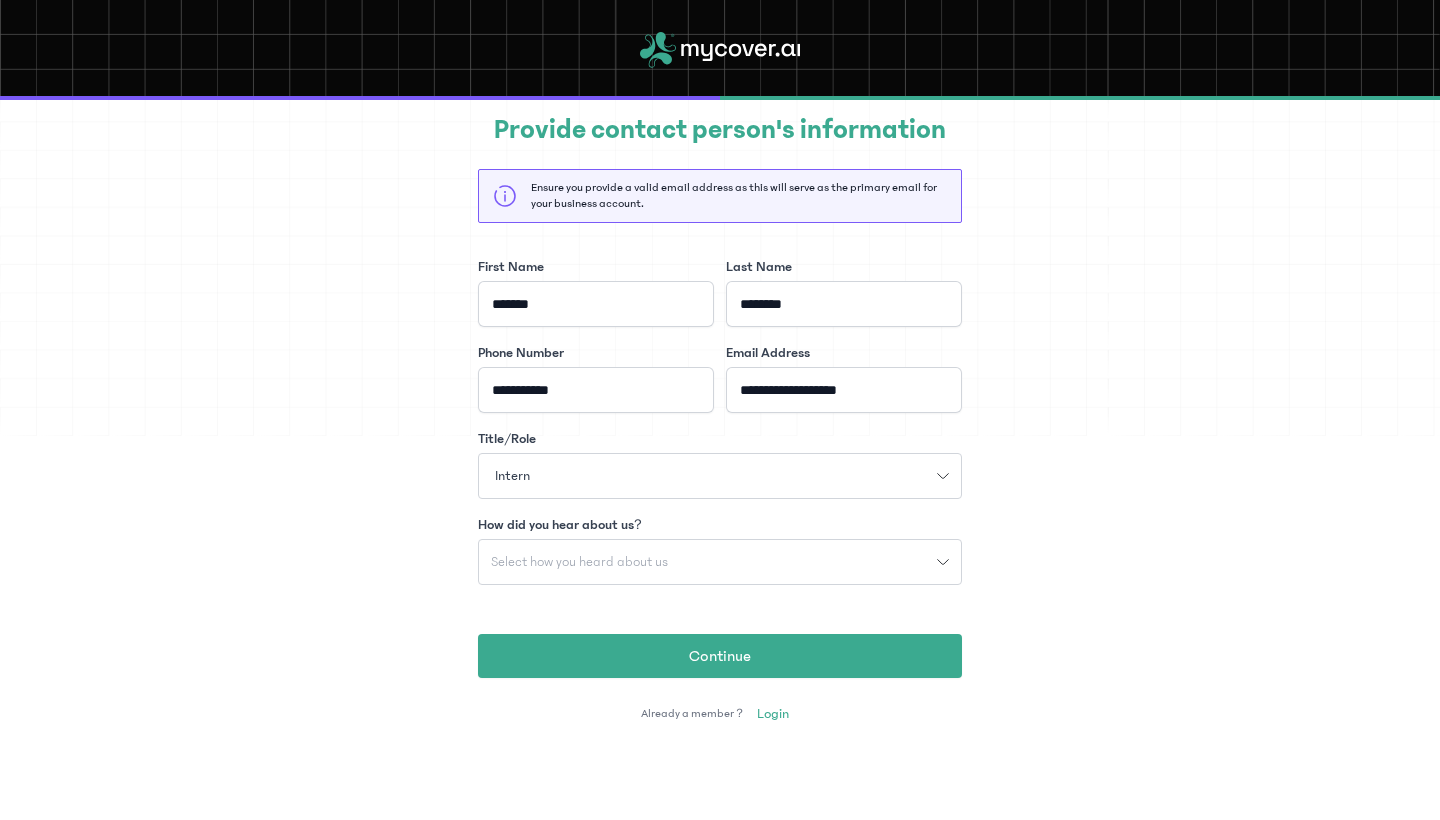 click on "Select how you heard about us" at bounding box center [708, 562] 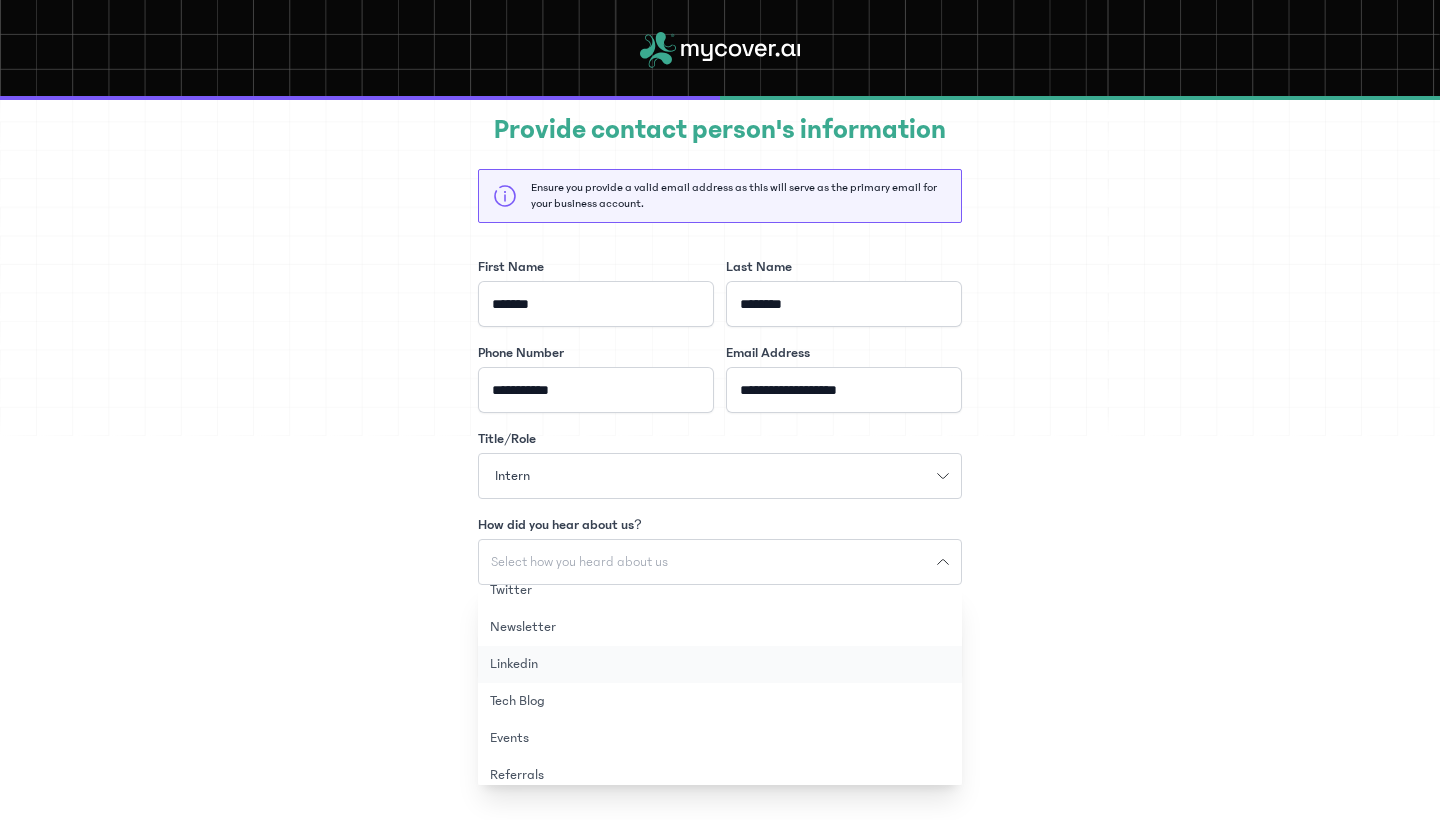 scroll, scrollTop: 102, scrollLeft: 0, axis: vertical 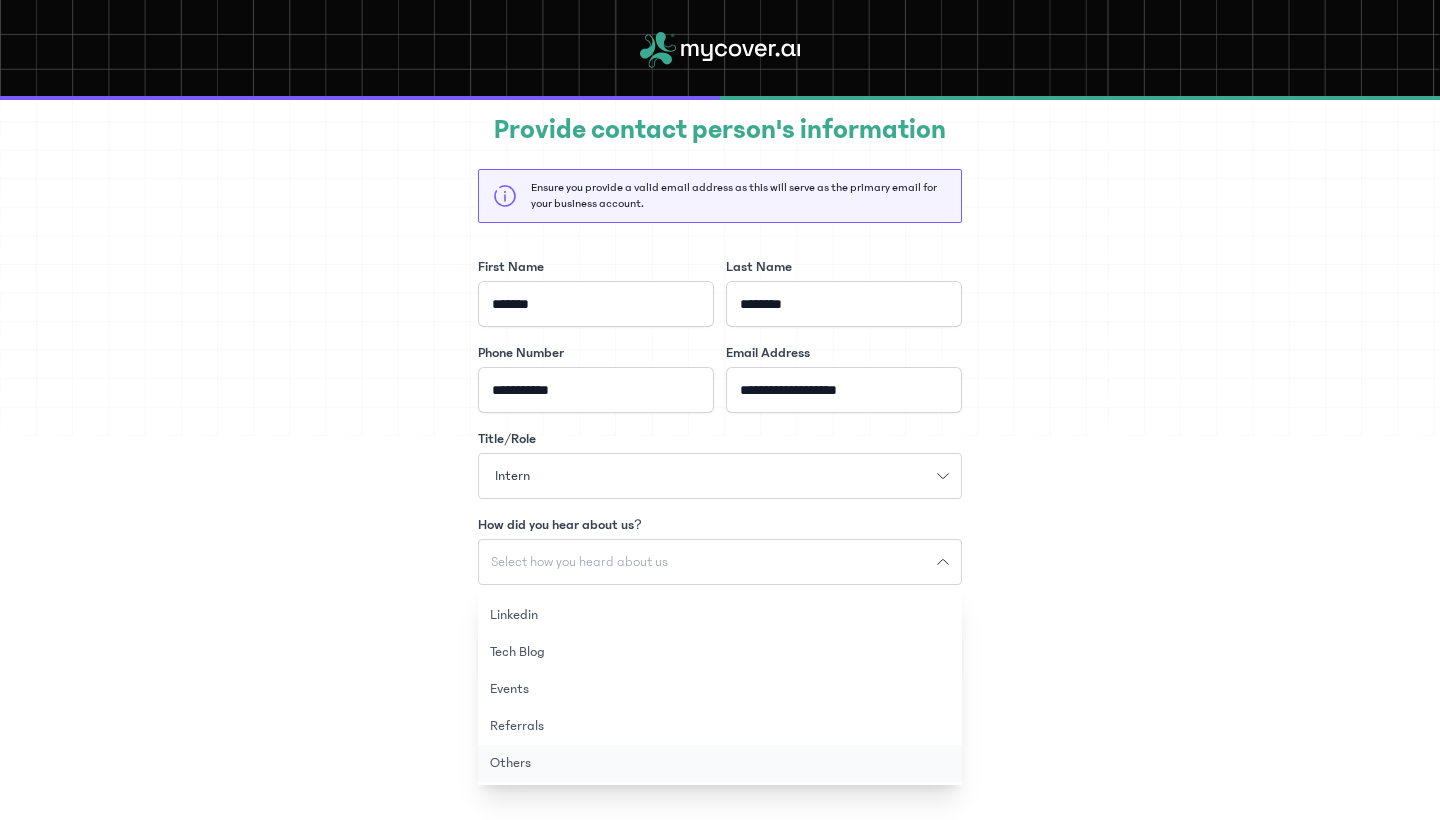 click on "Others" 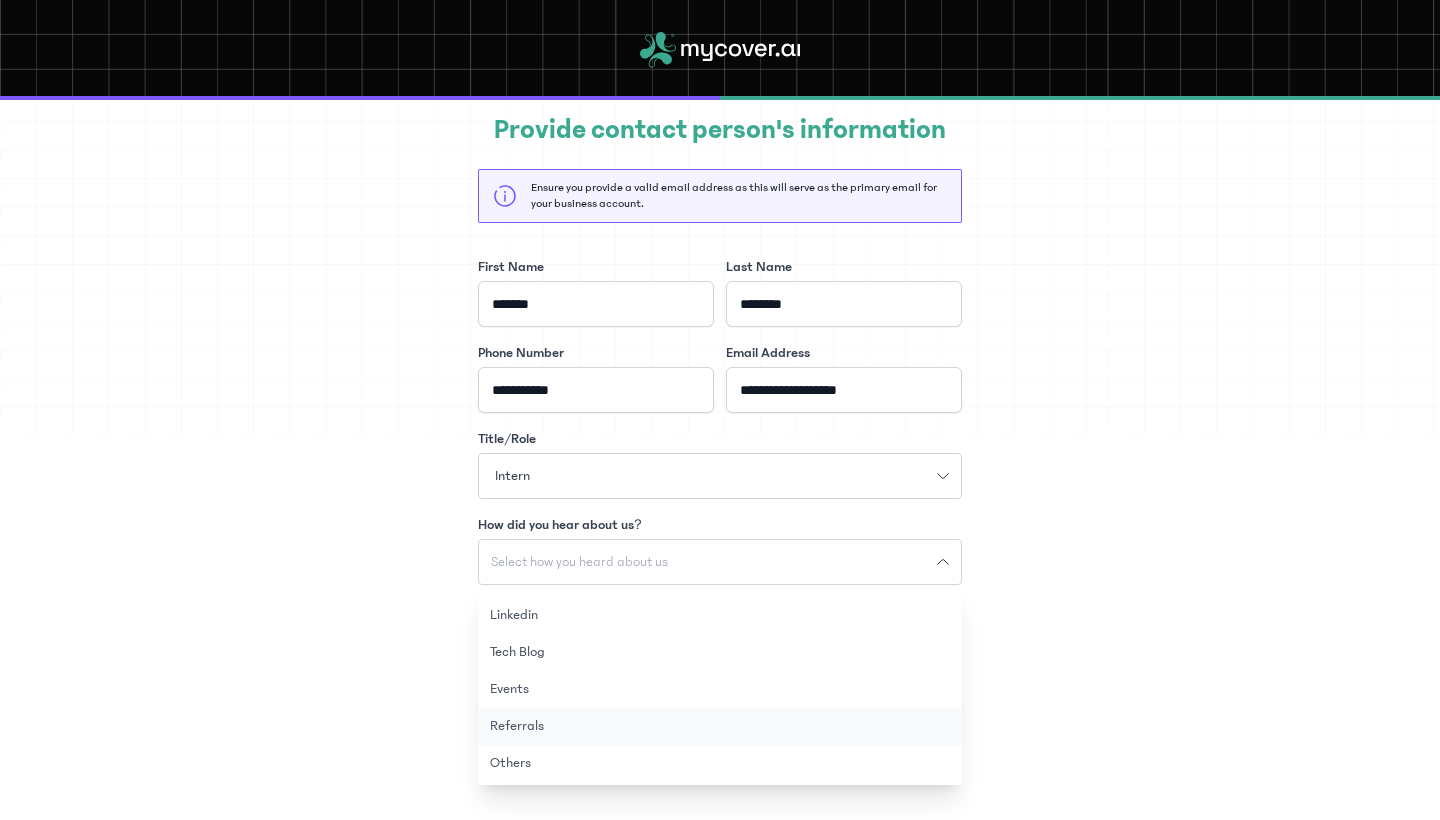 scroll, scrollTop: 78, scrollLeft: 0, axis: vertical 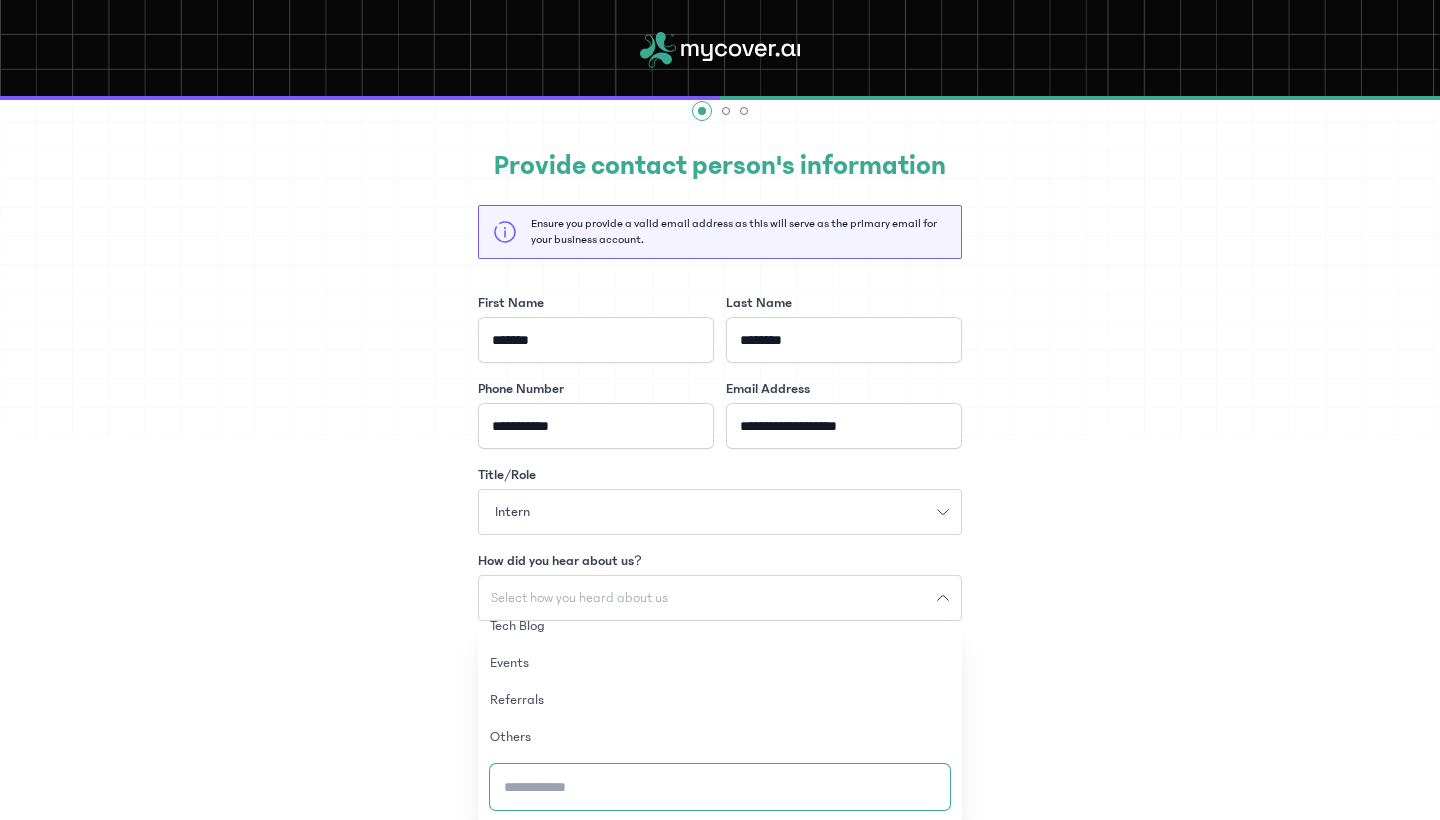 click on "How did you hear about us?" at bounding box center [720, 787] 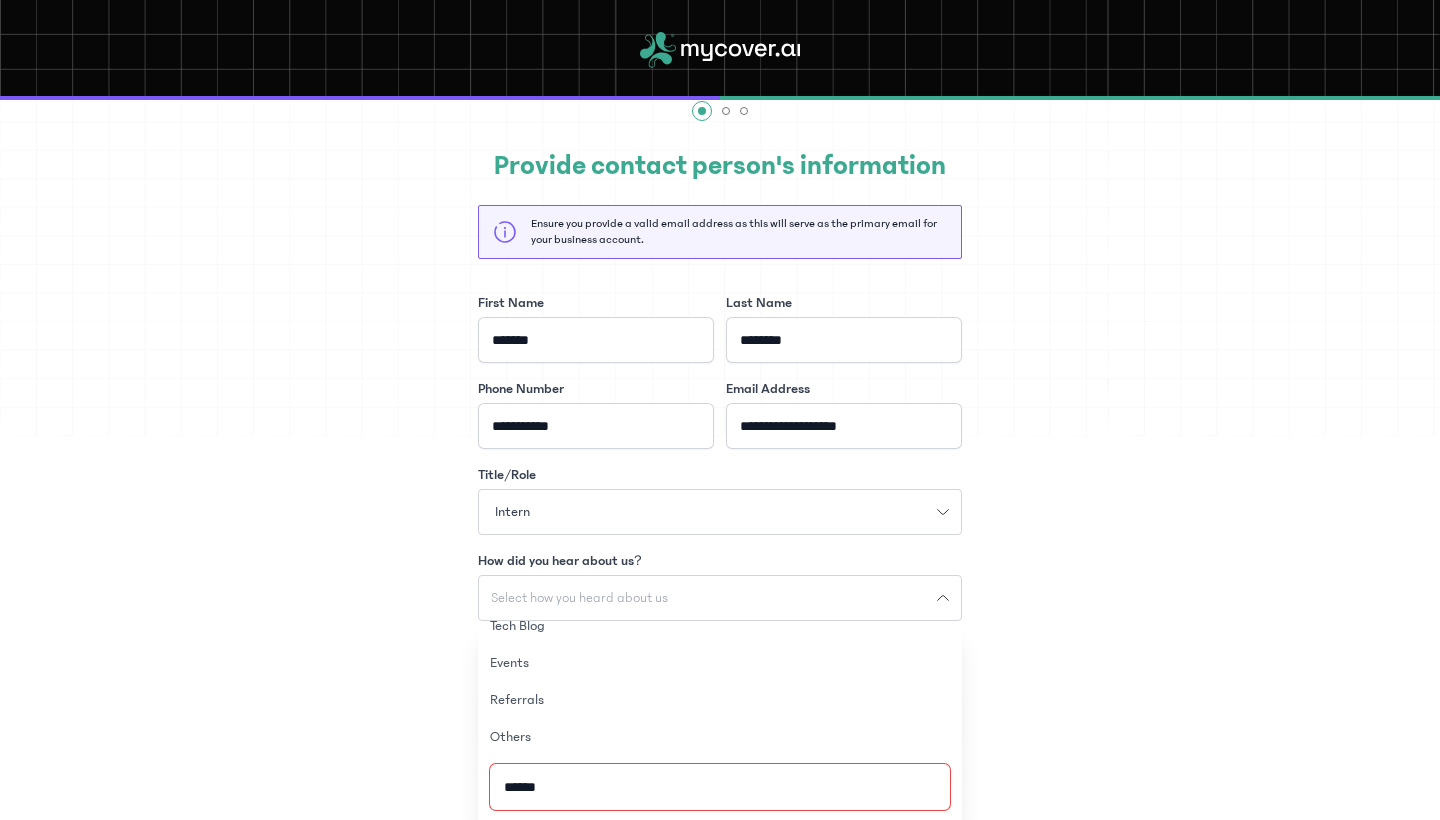 type on "*******" 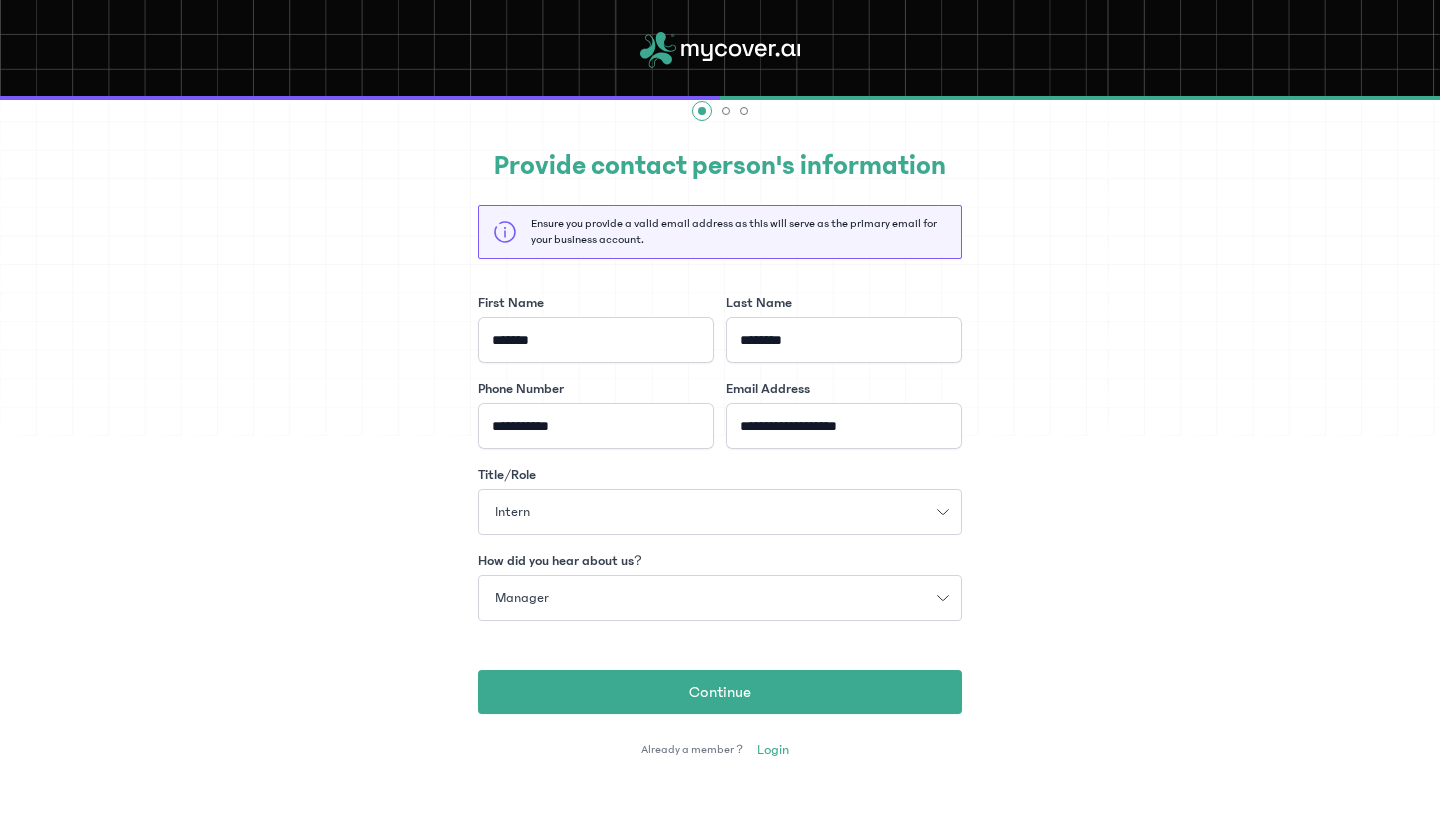 scroll, scrollTop: 92, scrollLeft: 0, axis: vertical 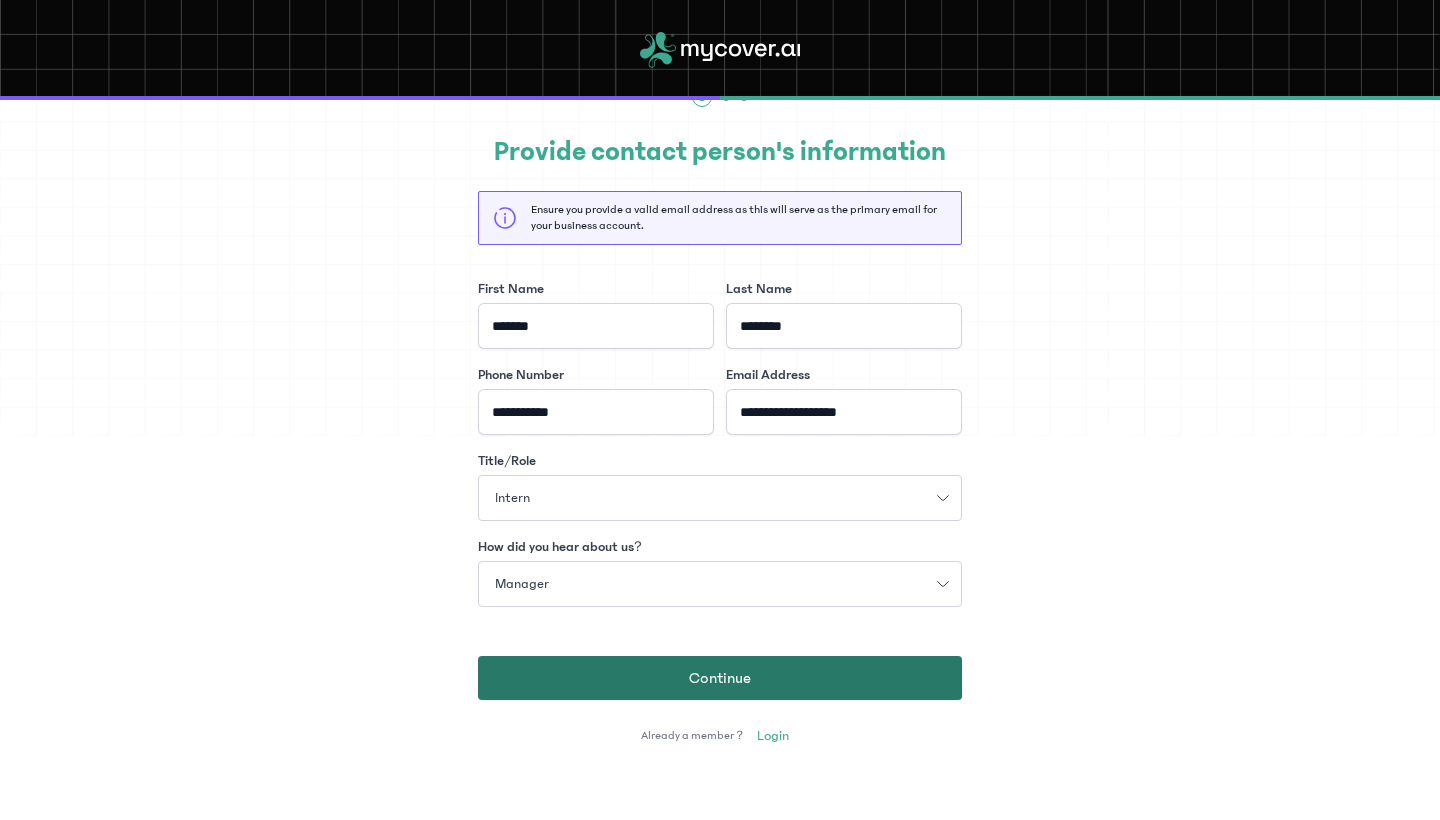 click on "Continue" at bounding box center [720, 678] 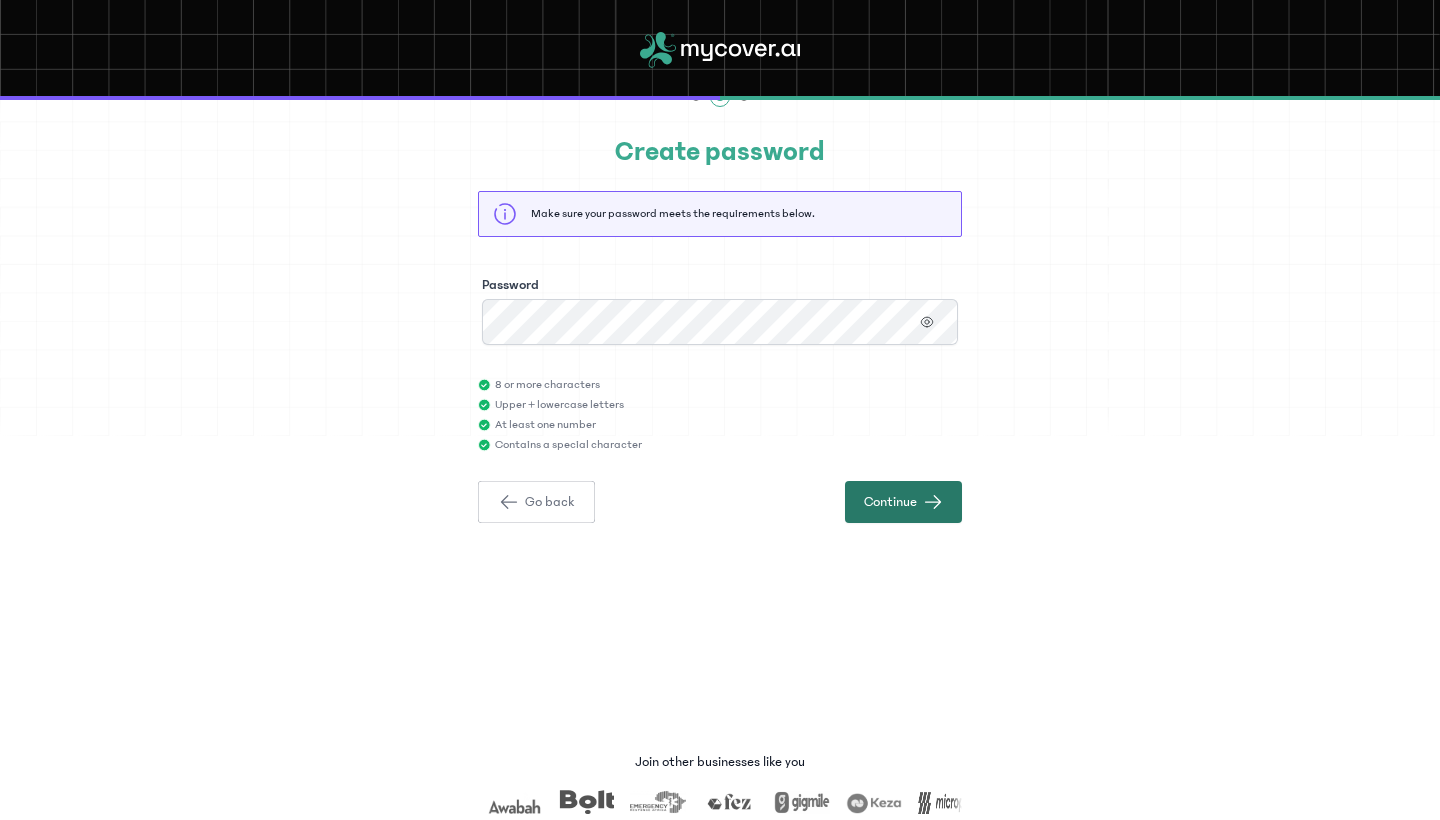 click on "Continue" 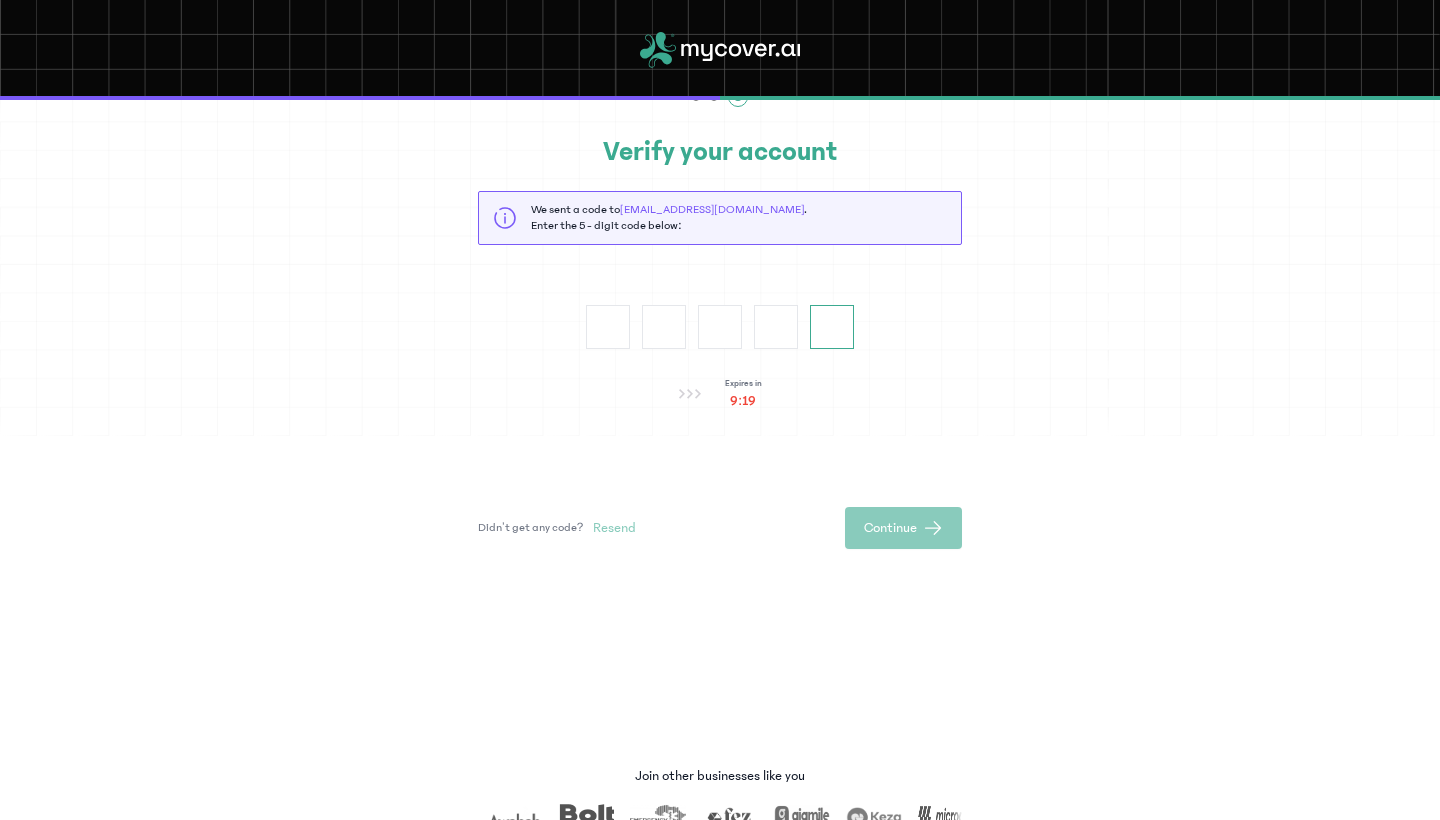 paste on "*" 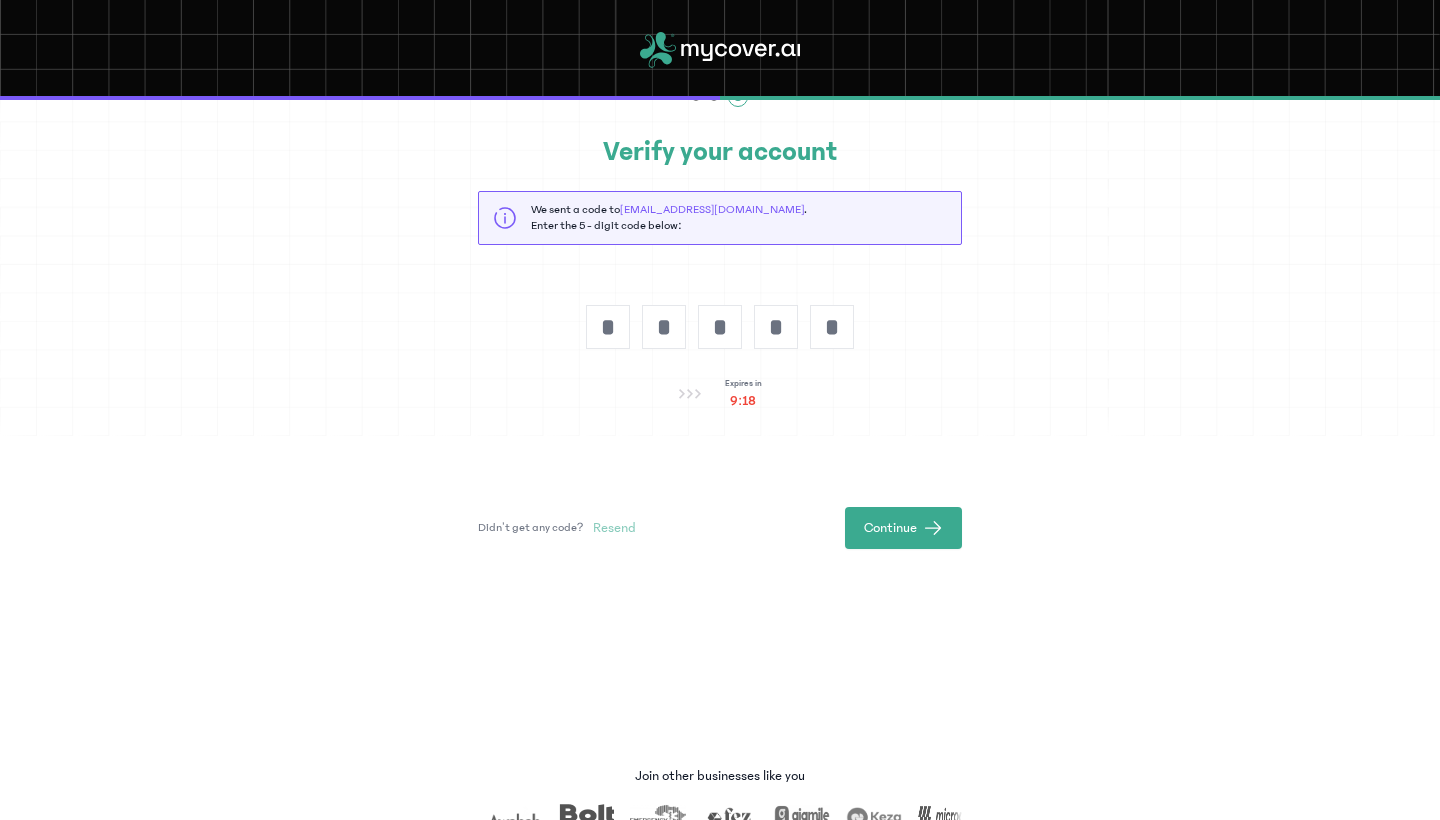click on "Verify your account
We sent a code to
adetona67@gmail.com   .  Enter the 5 - digit code below: * * * * *
Expires in 9:18 Didn’t get any code? Resend Continue" 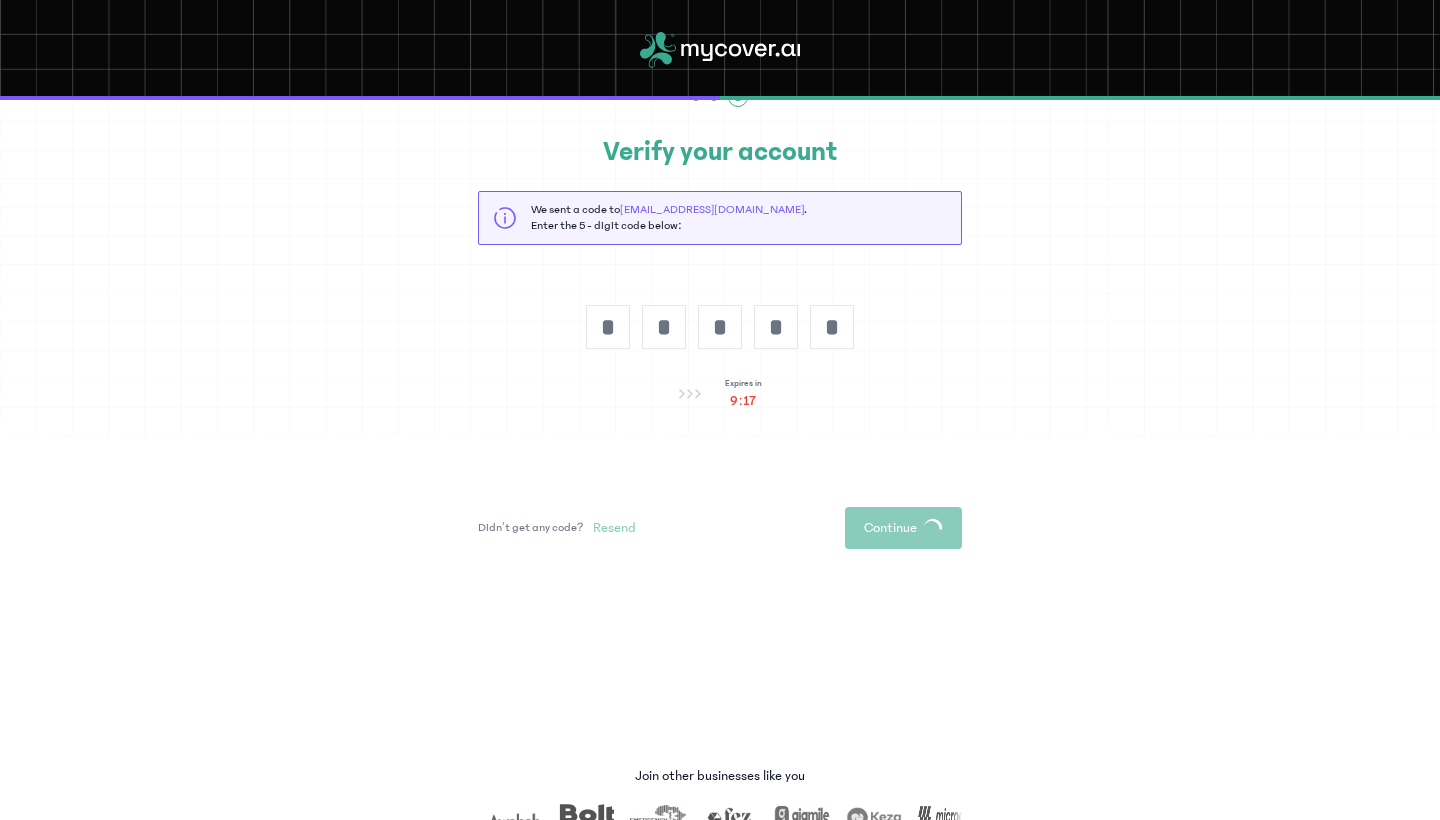 scroll, scrollTop: 0, scrollLeft: 0, axis: both 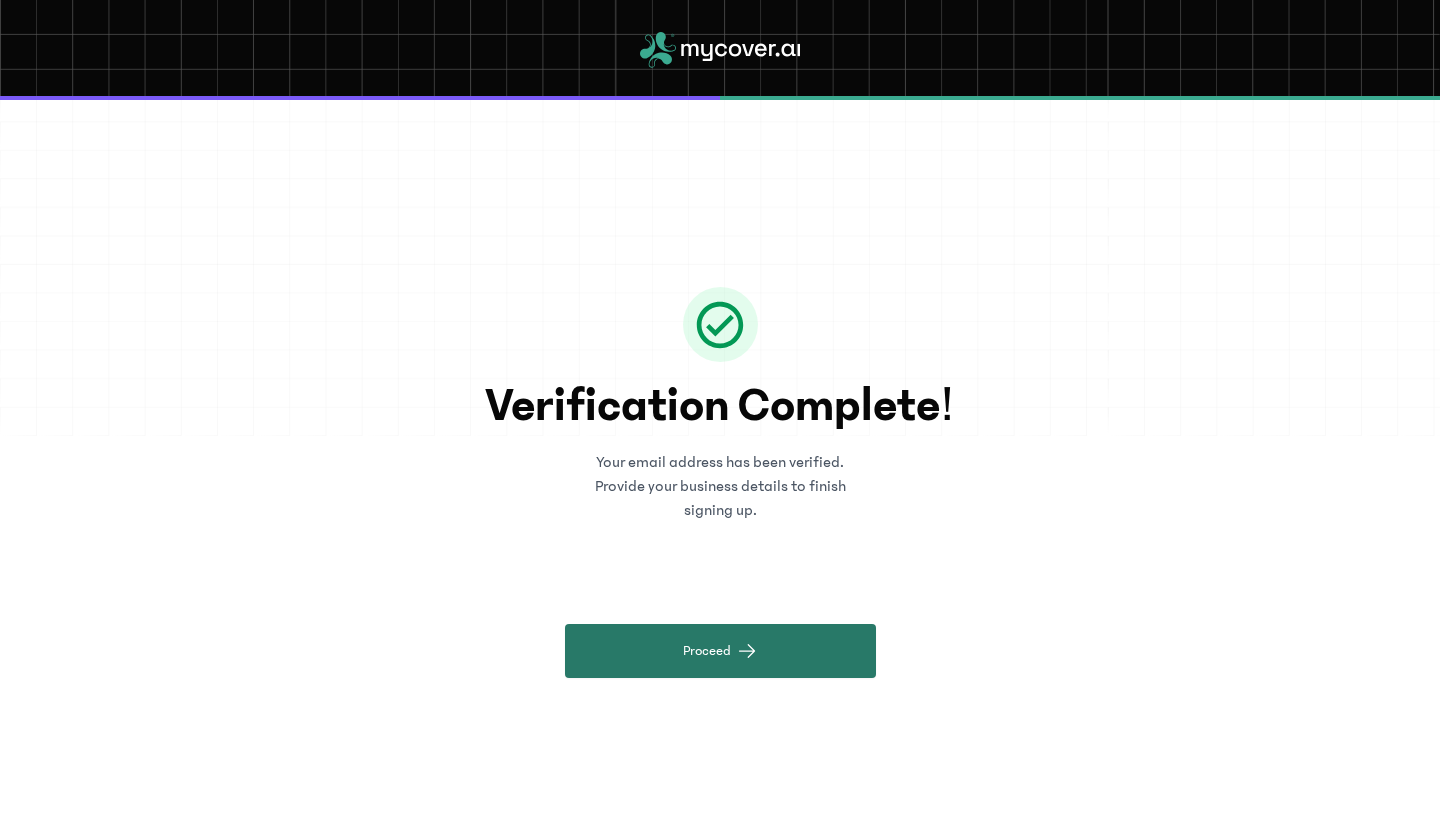 click on "Proceed" at bounding box center (720, 651) 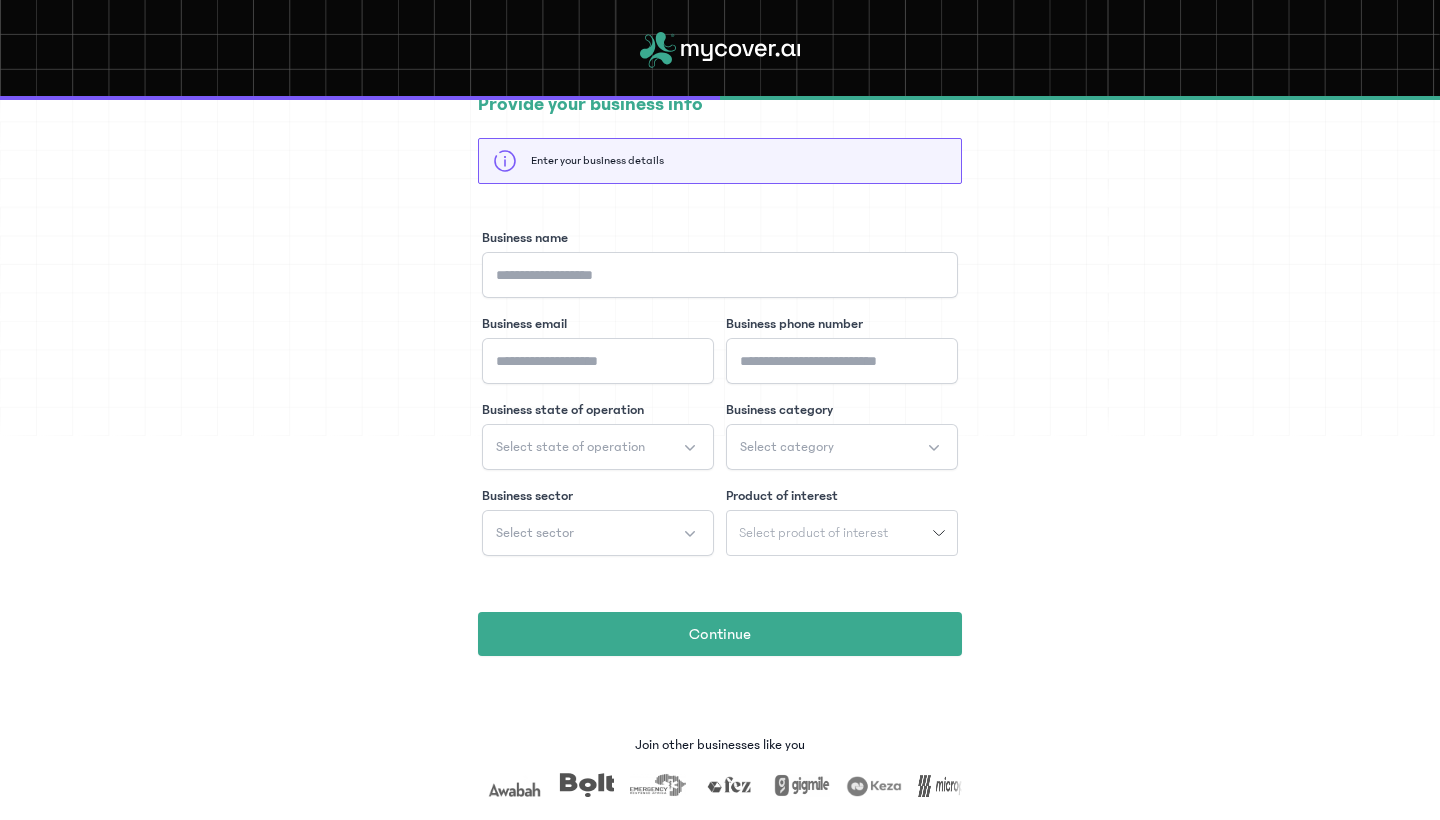 scroll, scrollTop: 66, scrollLeft: 0, axis: vertical 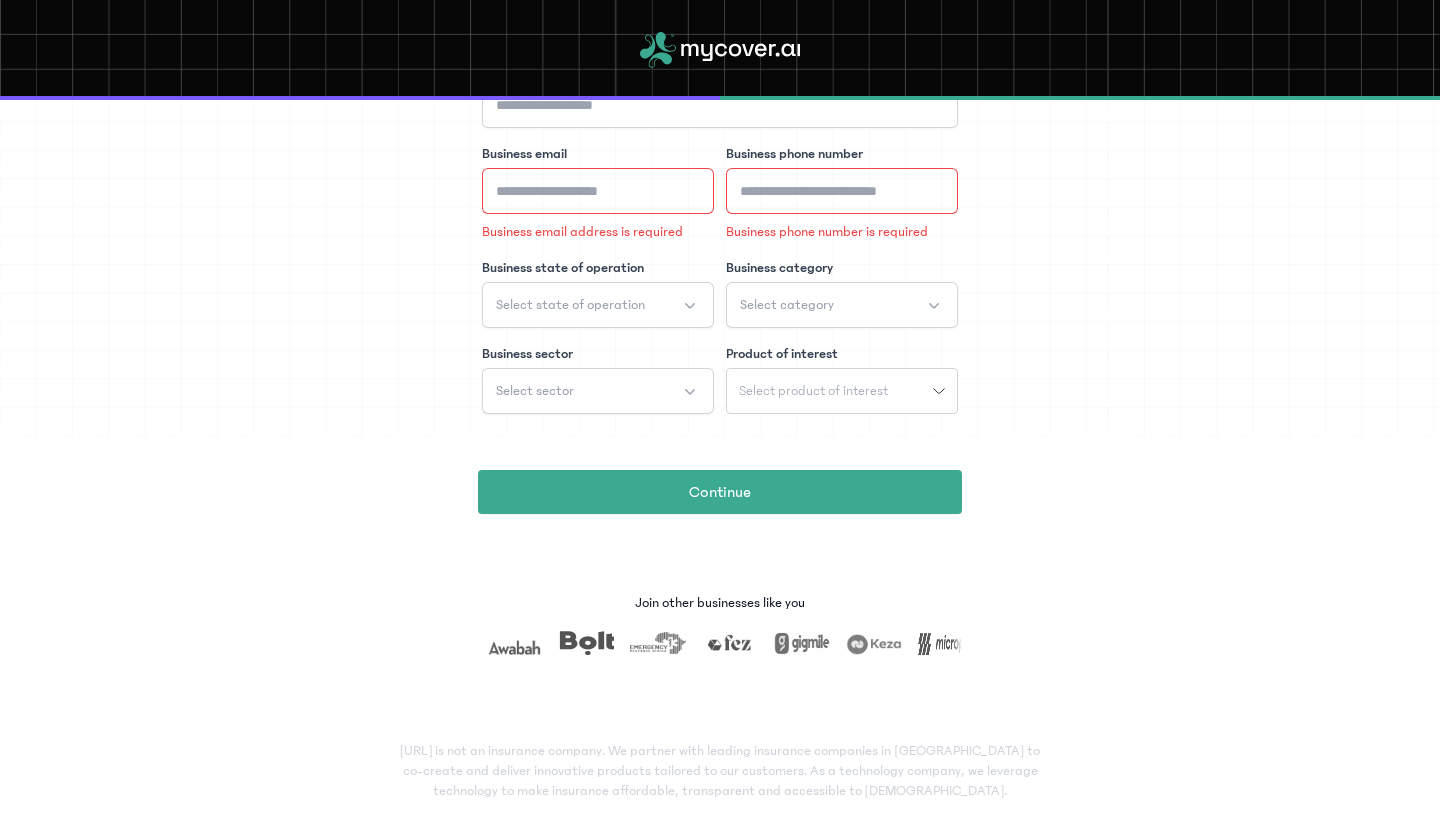 click on "Join other businesses like you" at bounding box center [720, 603] 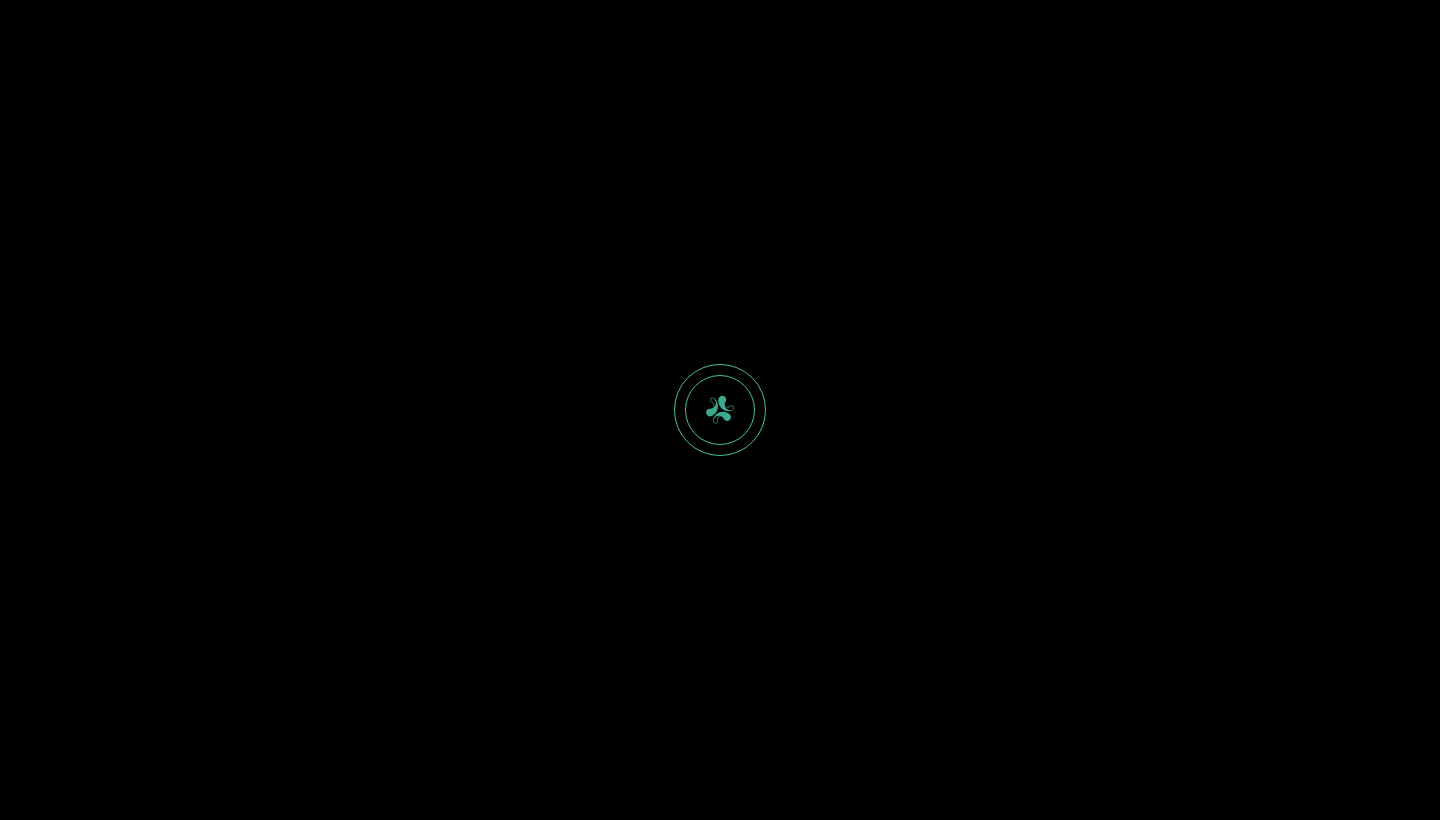 scroll, scrollTop: 0, scrollLeft: 0, axis: both 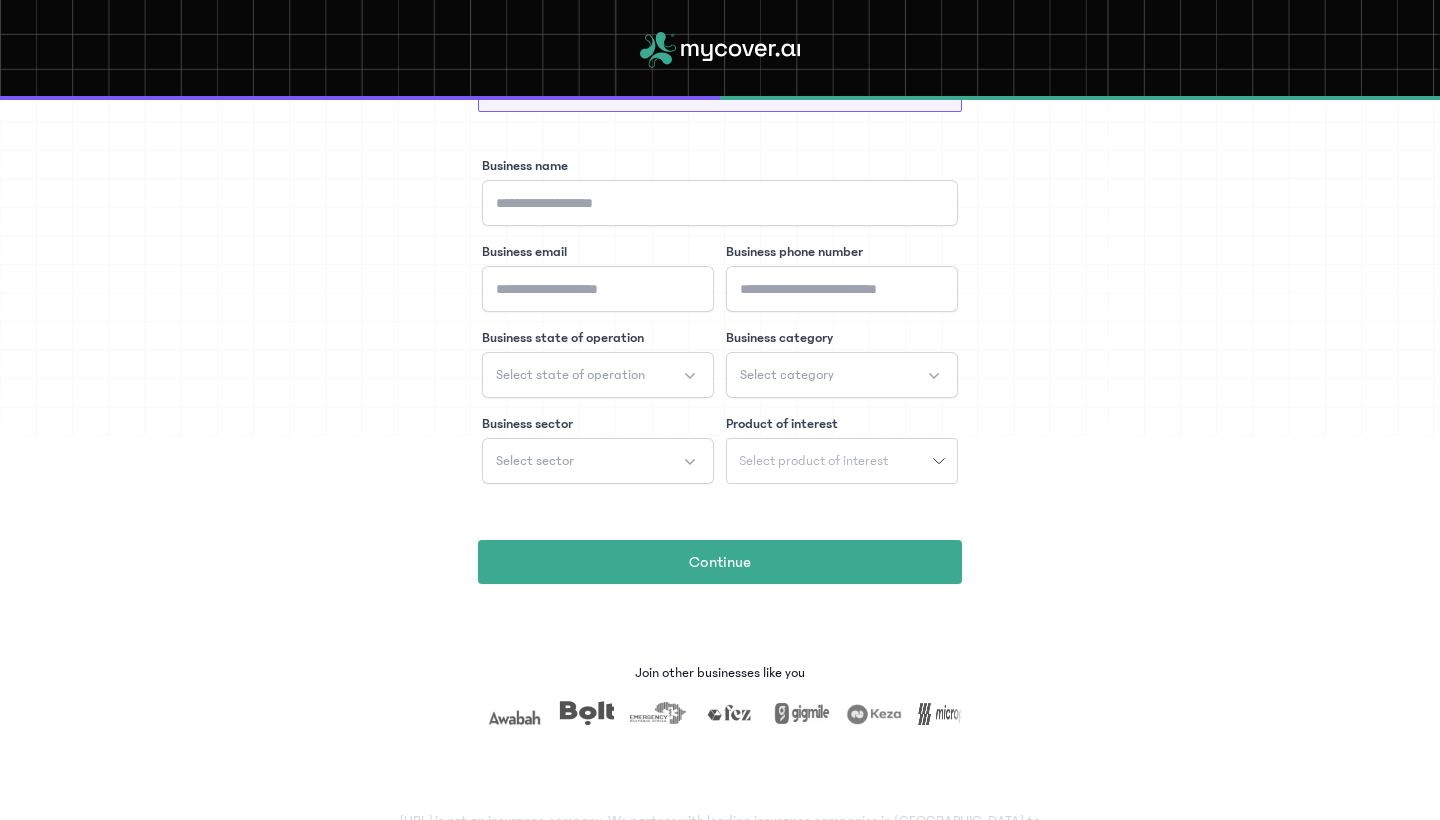 click on "Select category" 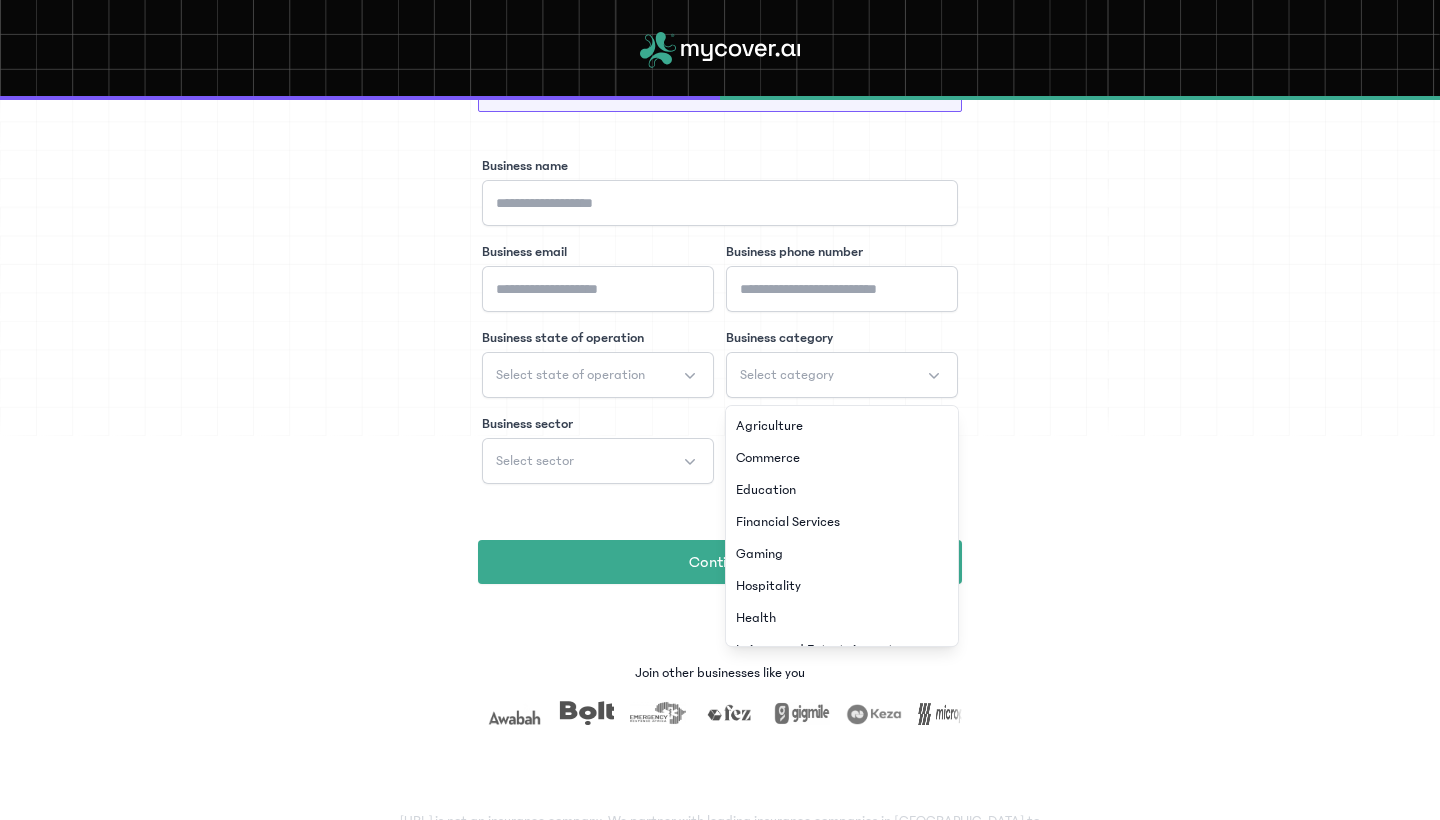 click on "Select state of operation" 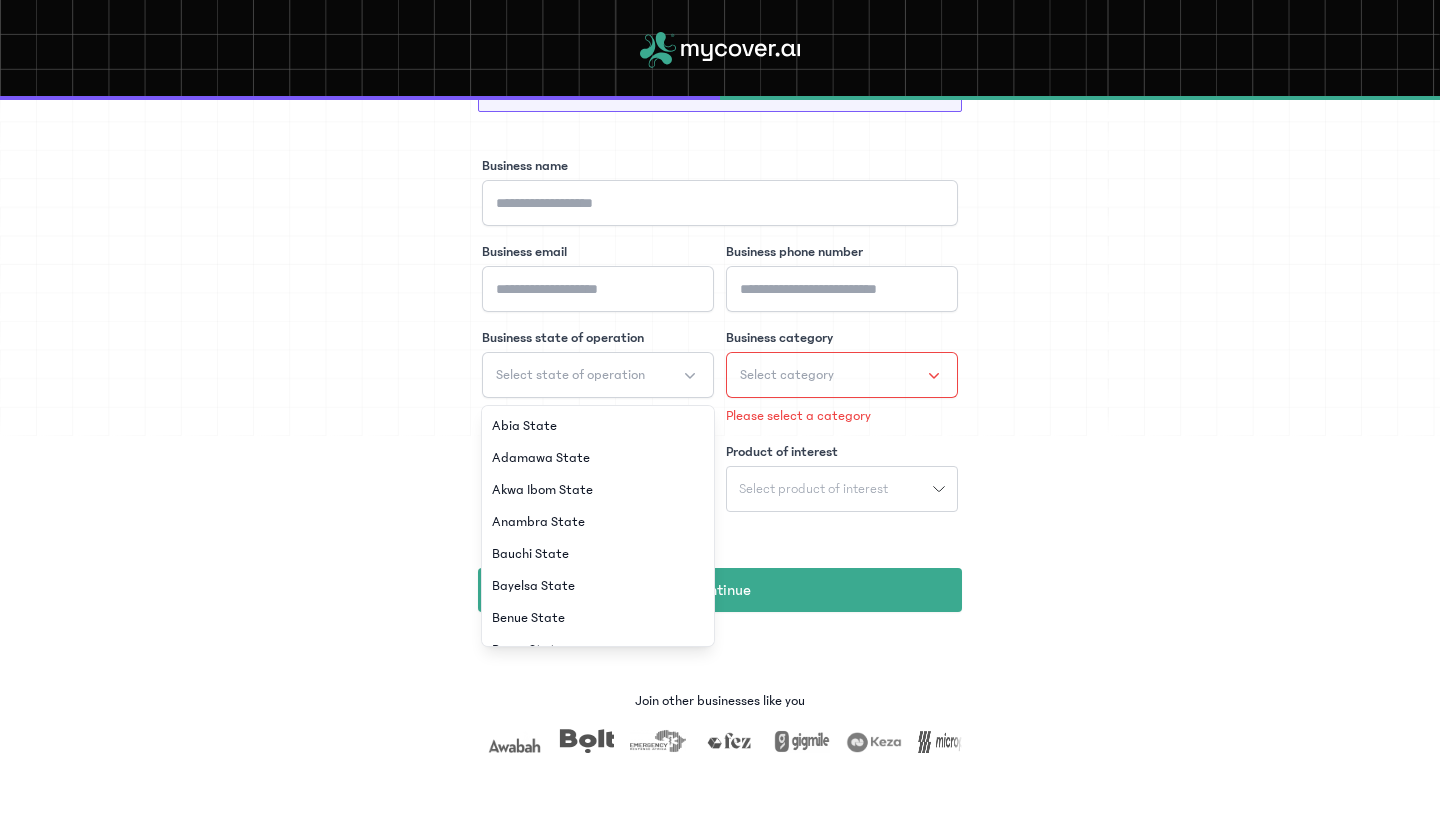 click on "Select product of interest" 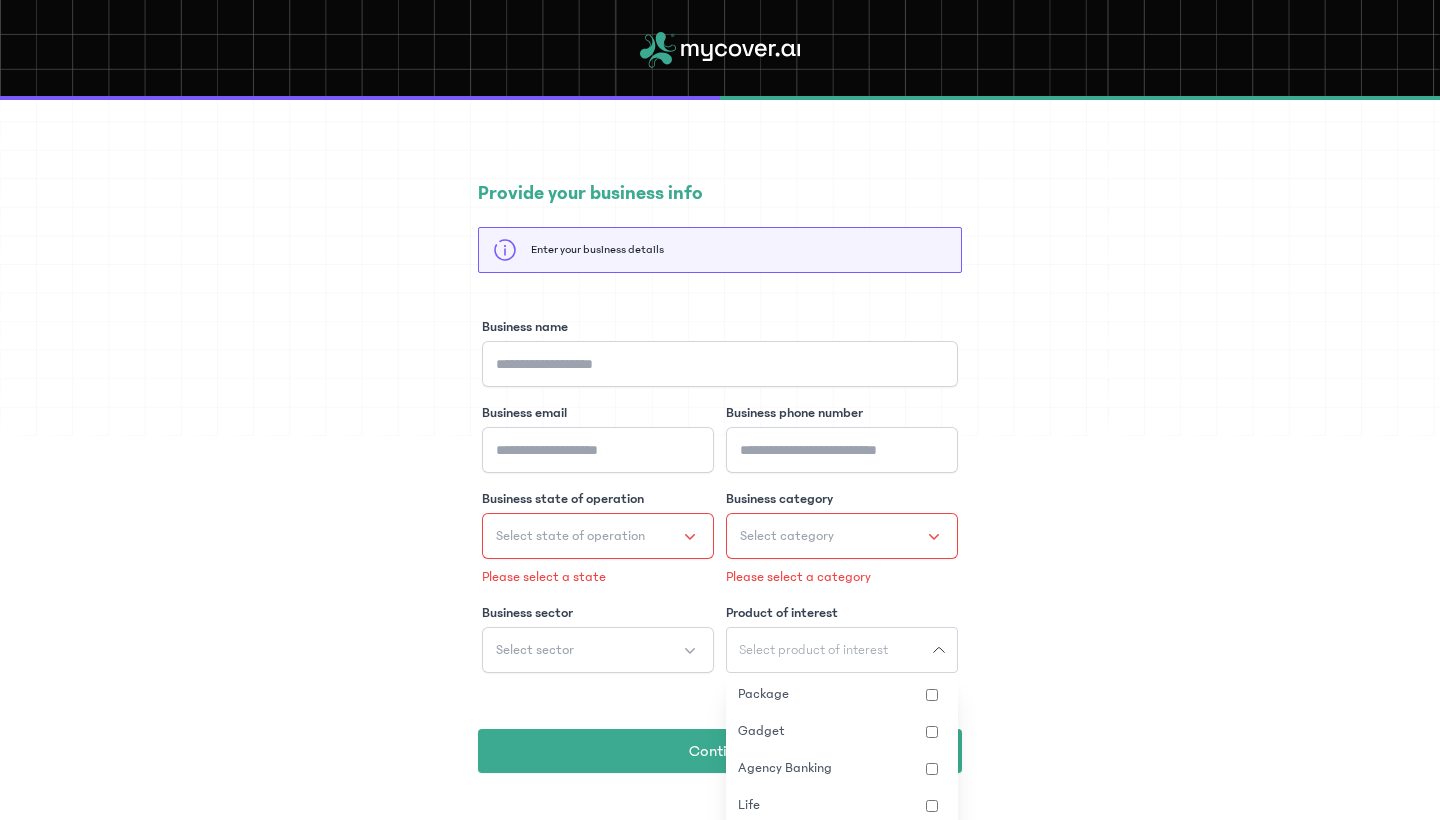 scroll, scrollTop: 0, scrollLeft: 0, axis: both 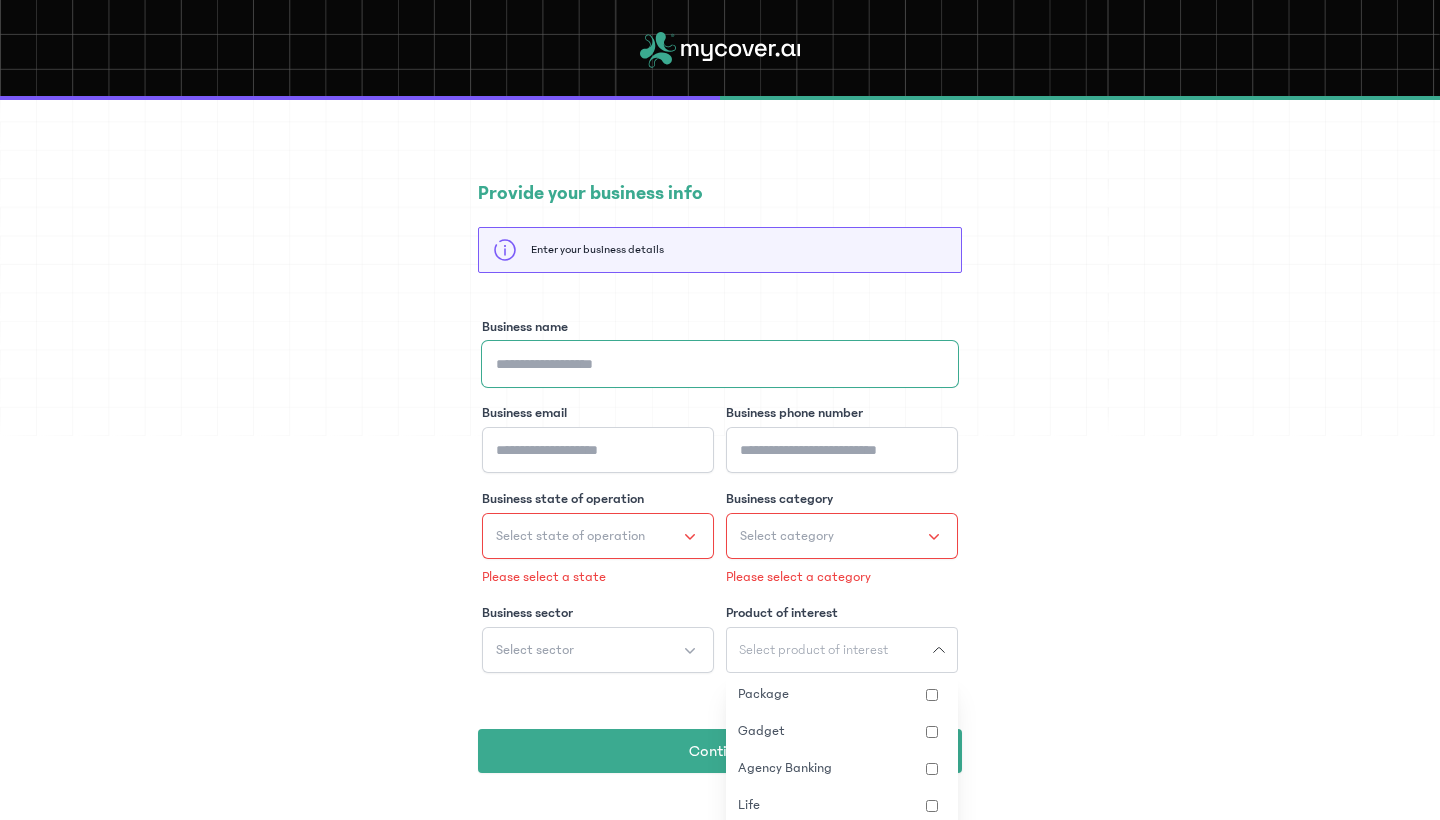 click on "Business name" at bounding box center [720, 364] 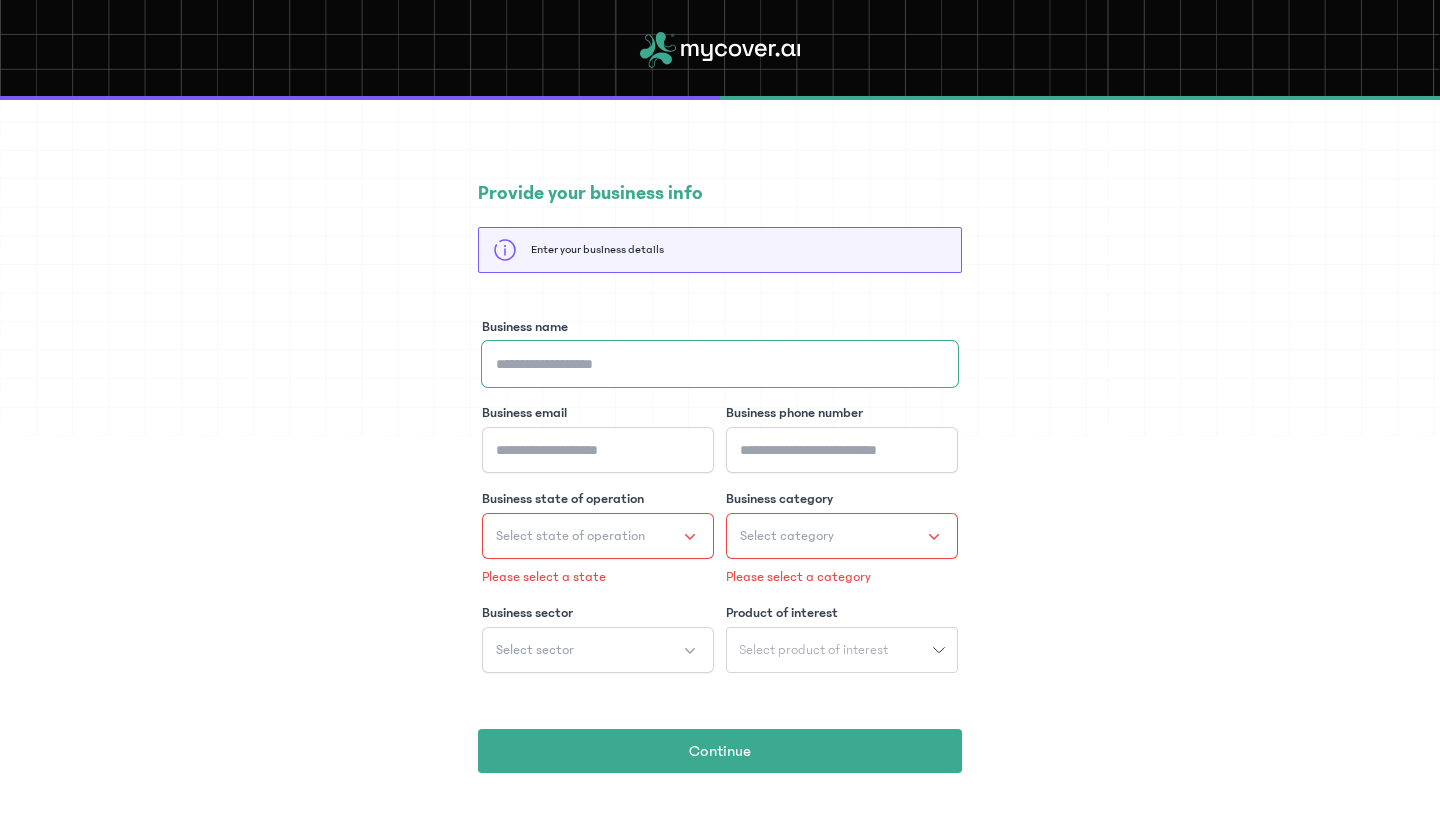 scroll, scrollTop: 0, scrollLeft: 0, axis: both 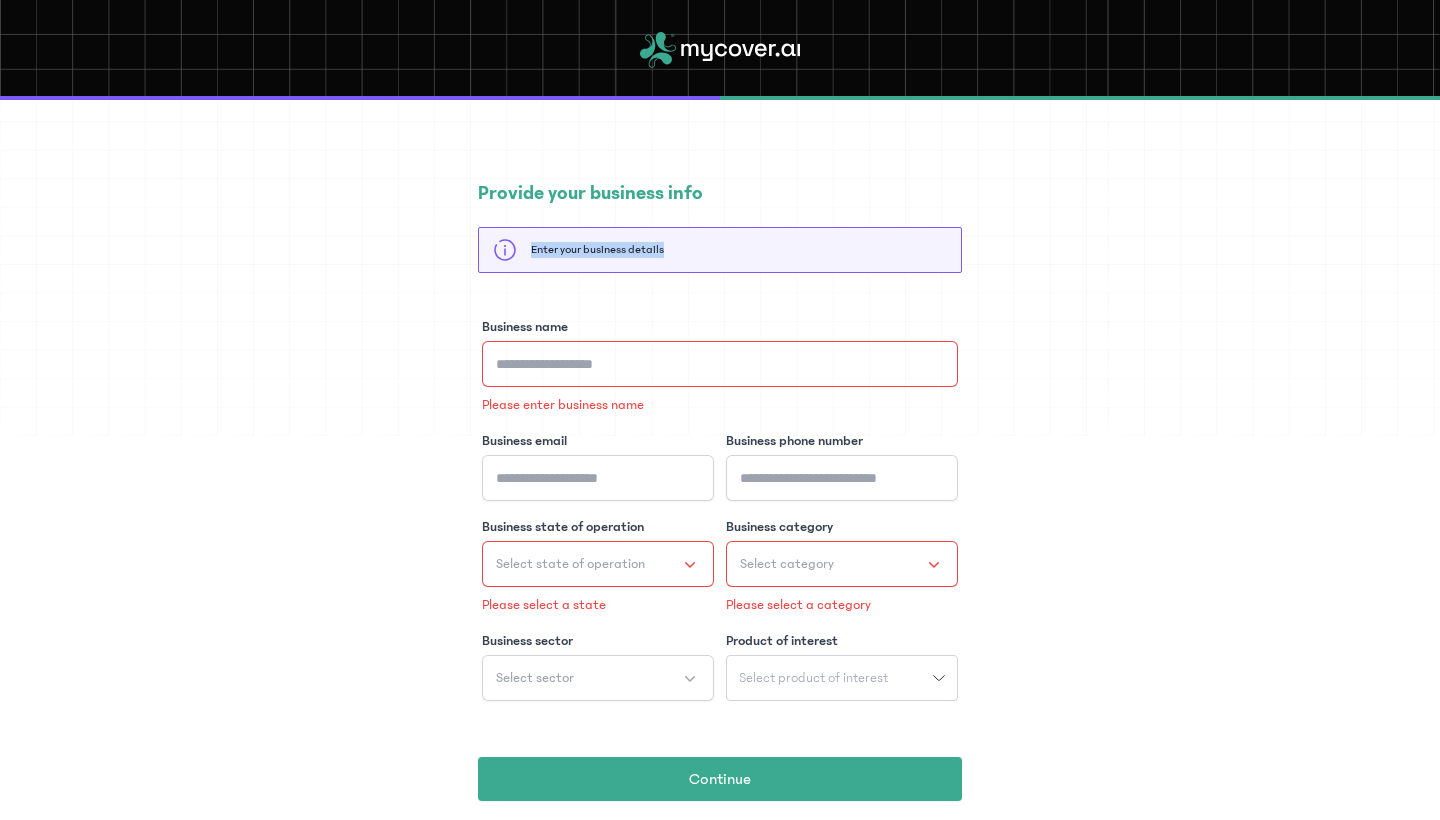 drag, startPoint x: 524, startPoint y: 239, endPoint x: 667, endPoint y: 249, distance: 143.34923 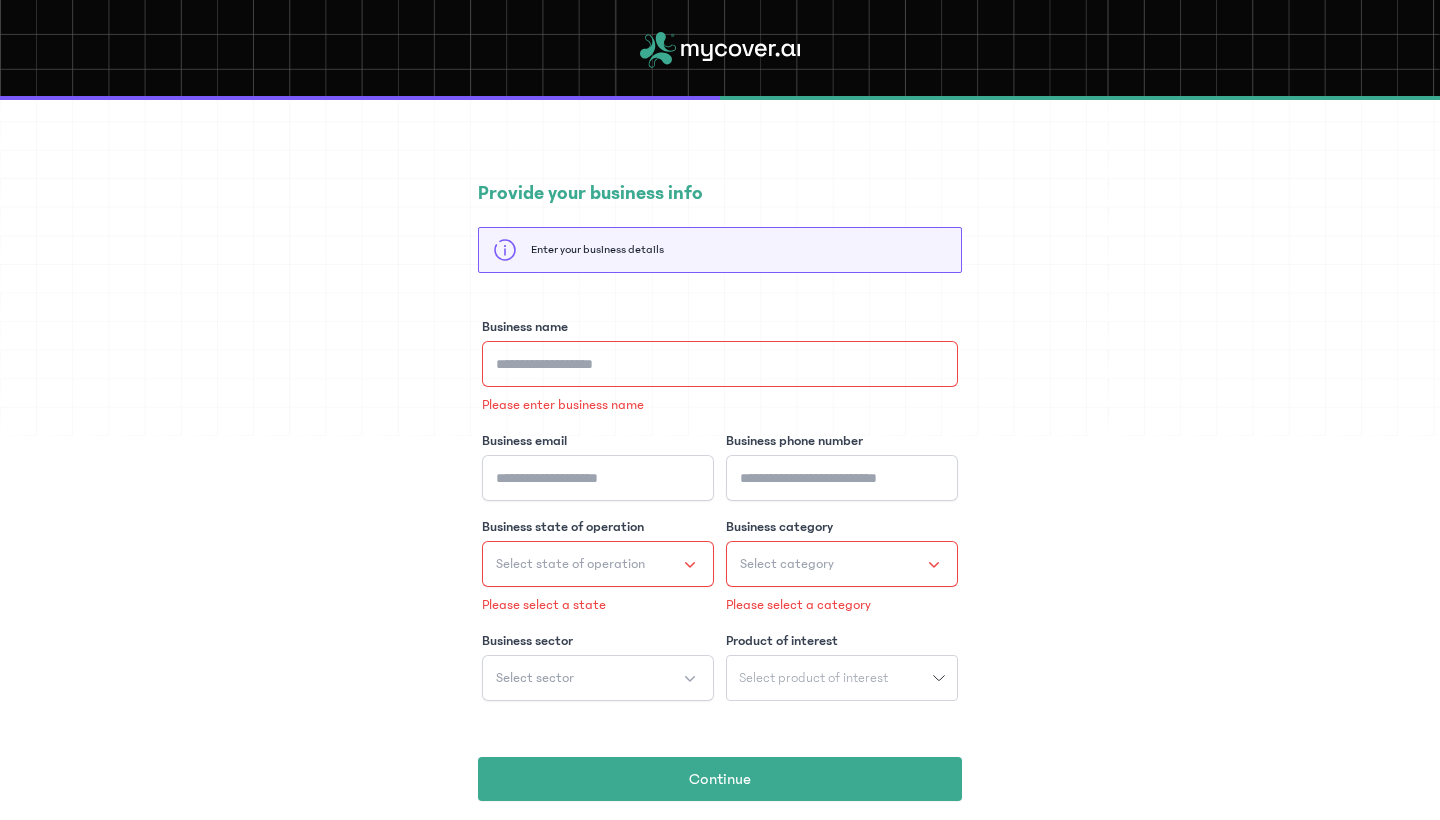 click on "Enter your business details" at bounding box center (720, 250) 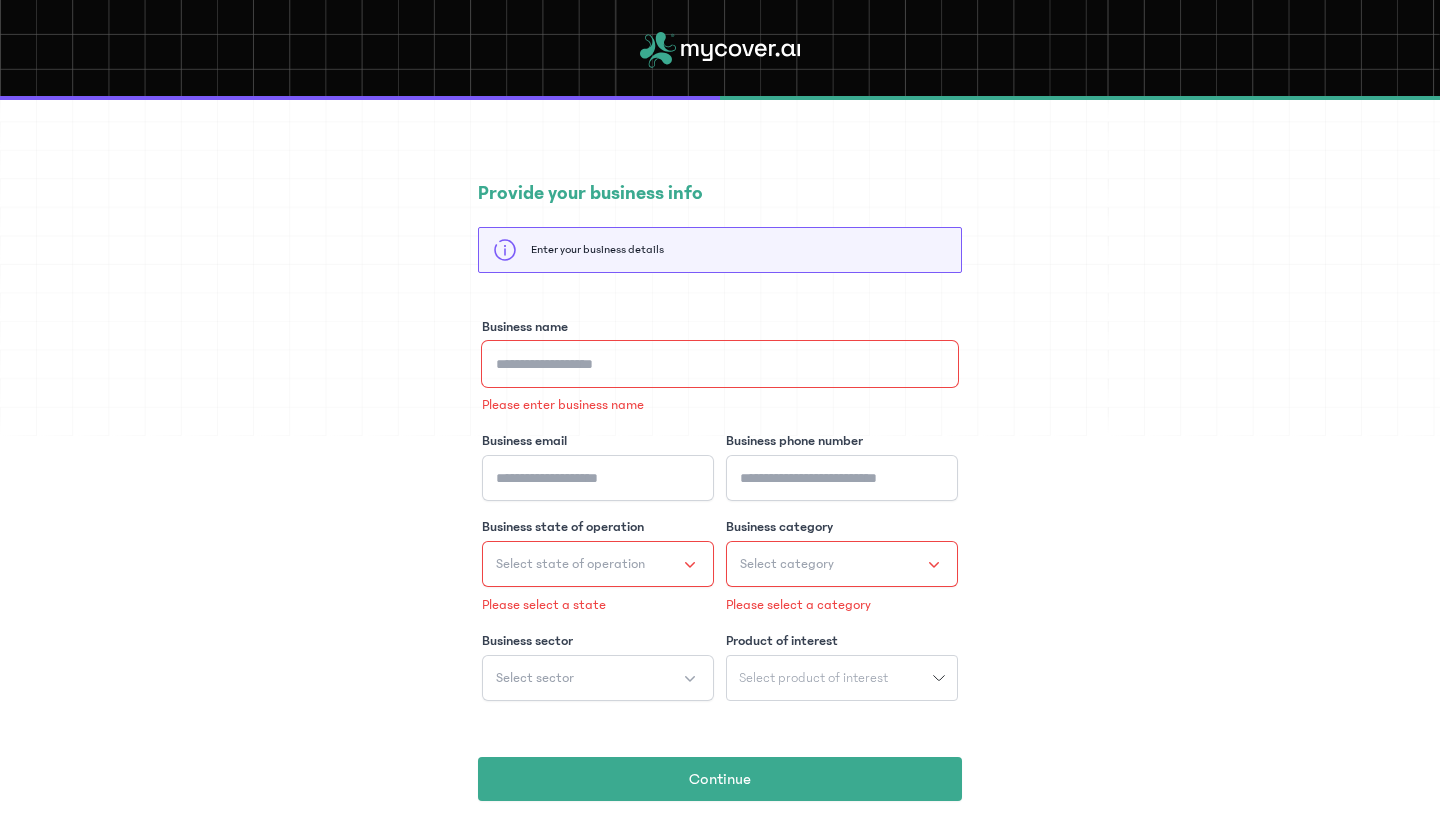 click on "Business name" at bounding box center [720, 364] 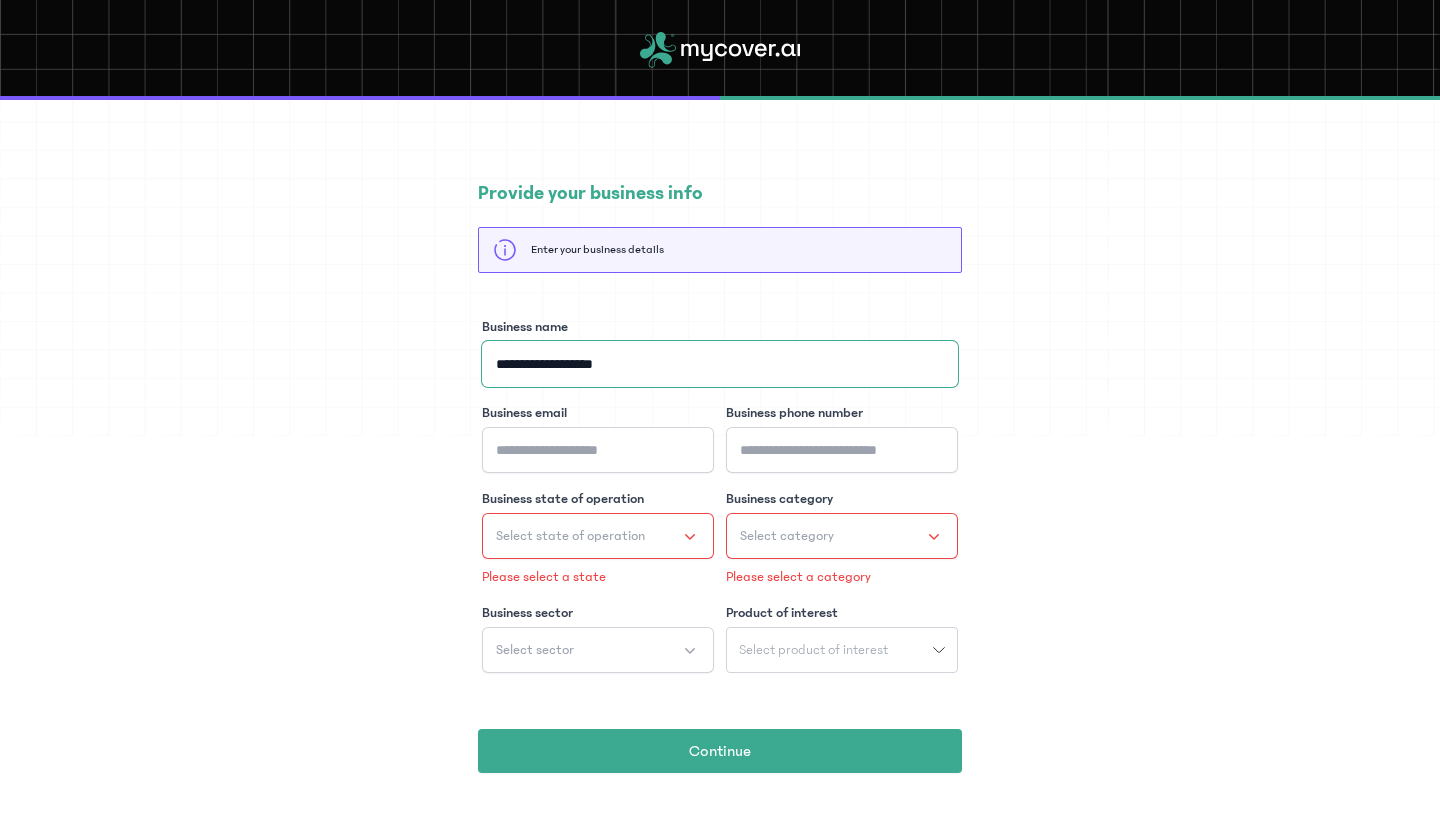 type on "**********" 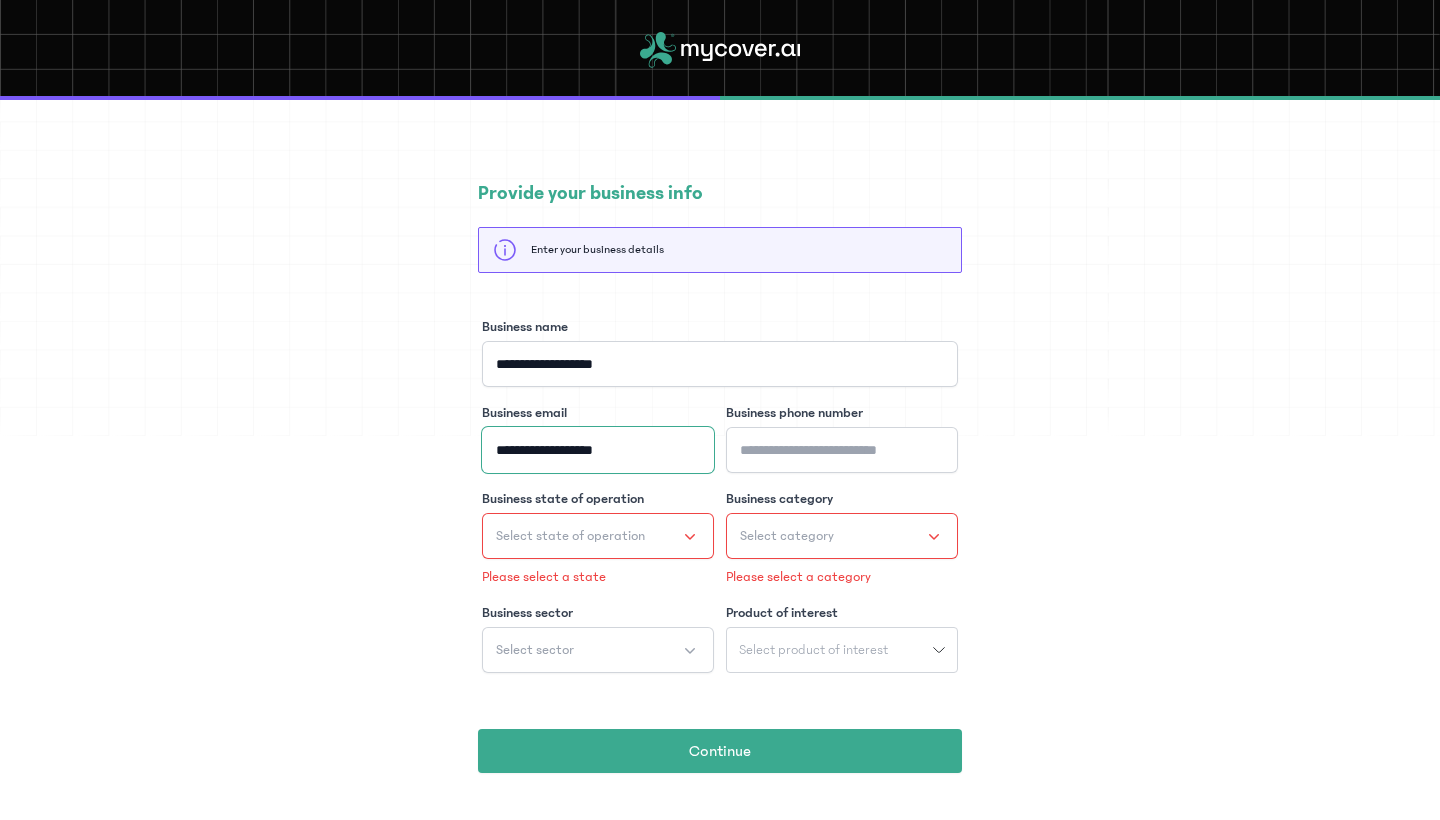 type on "**********" 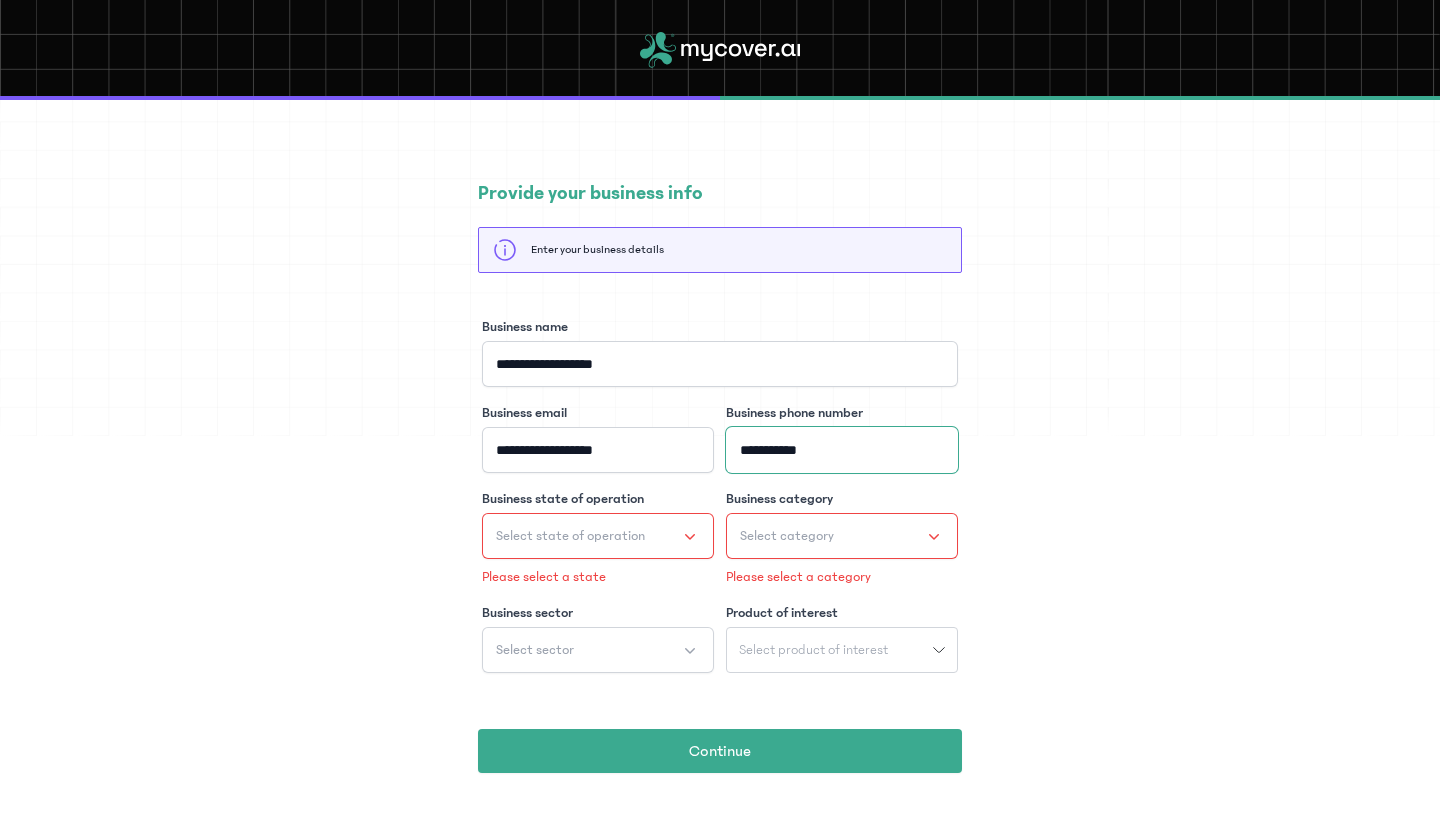 type on "**********" 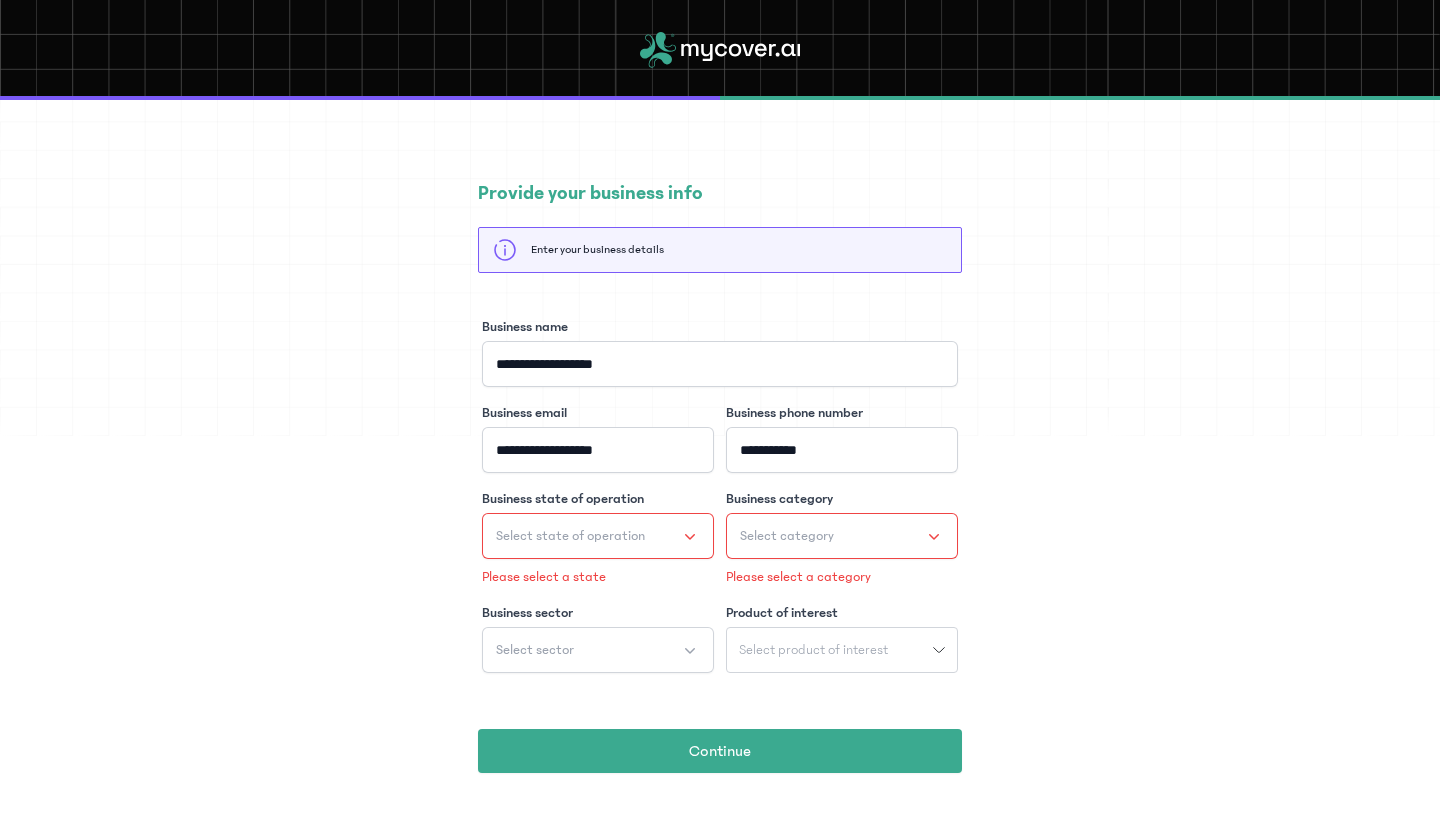 click on "Select state of operation" 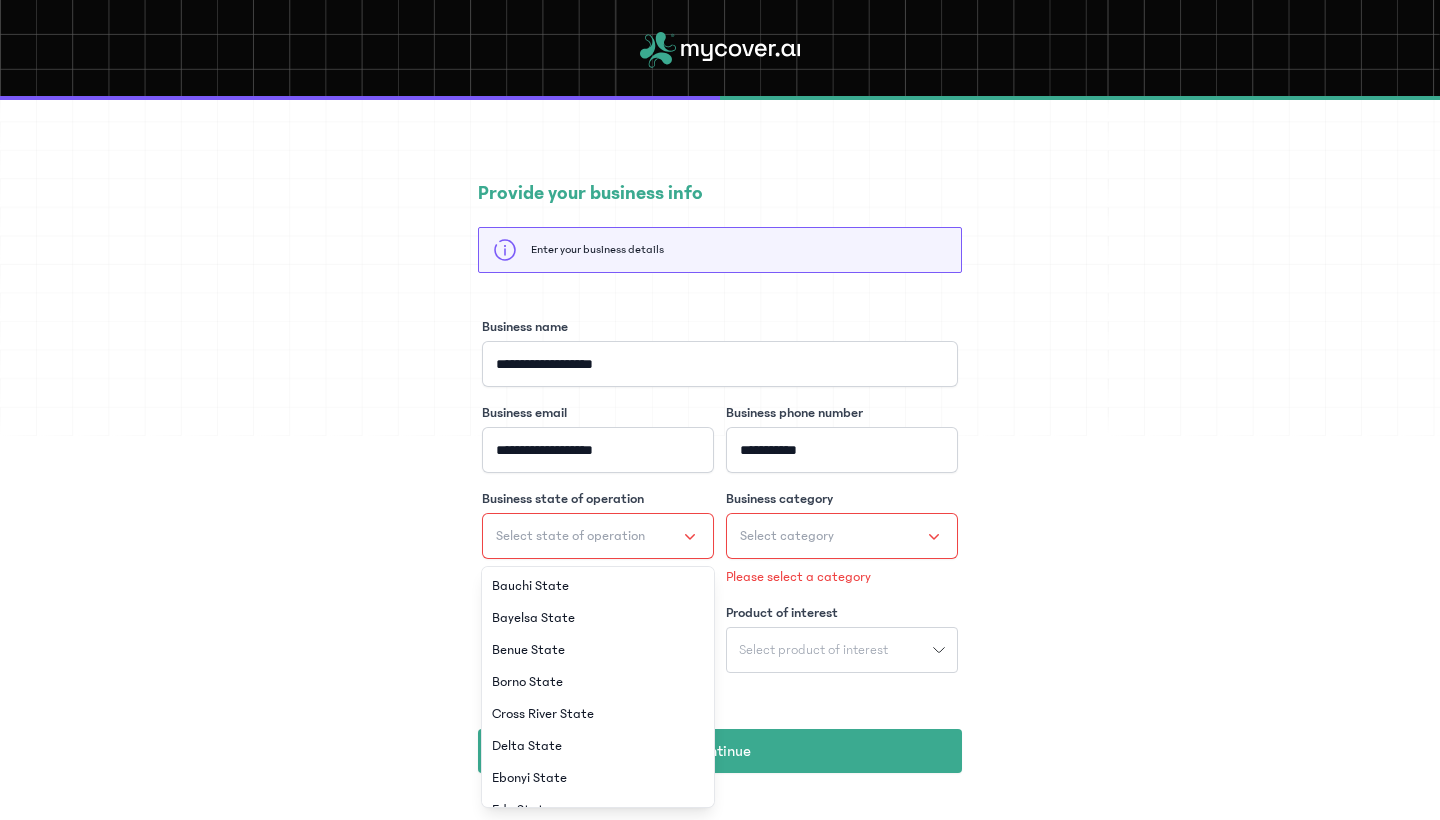scroll, scrollTop: 568, scrollLeft: 0, axis: vertical 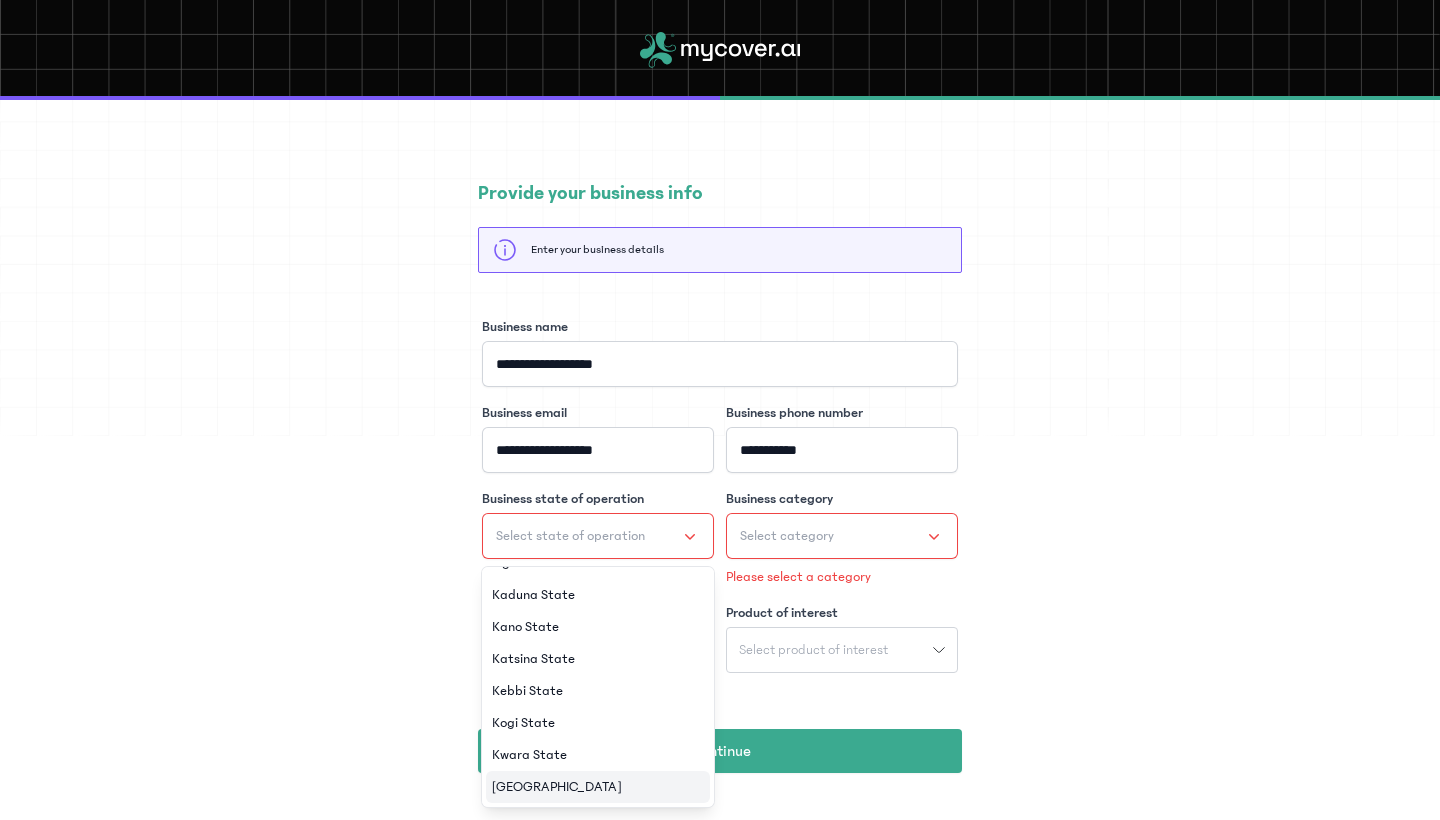 click on "[GEOGRAPHIC_DATA]" 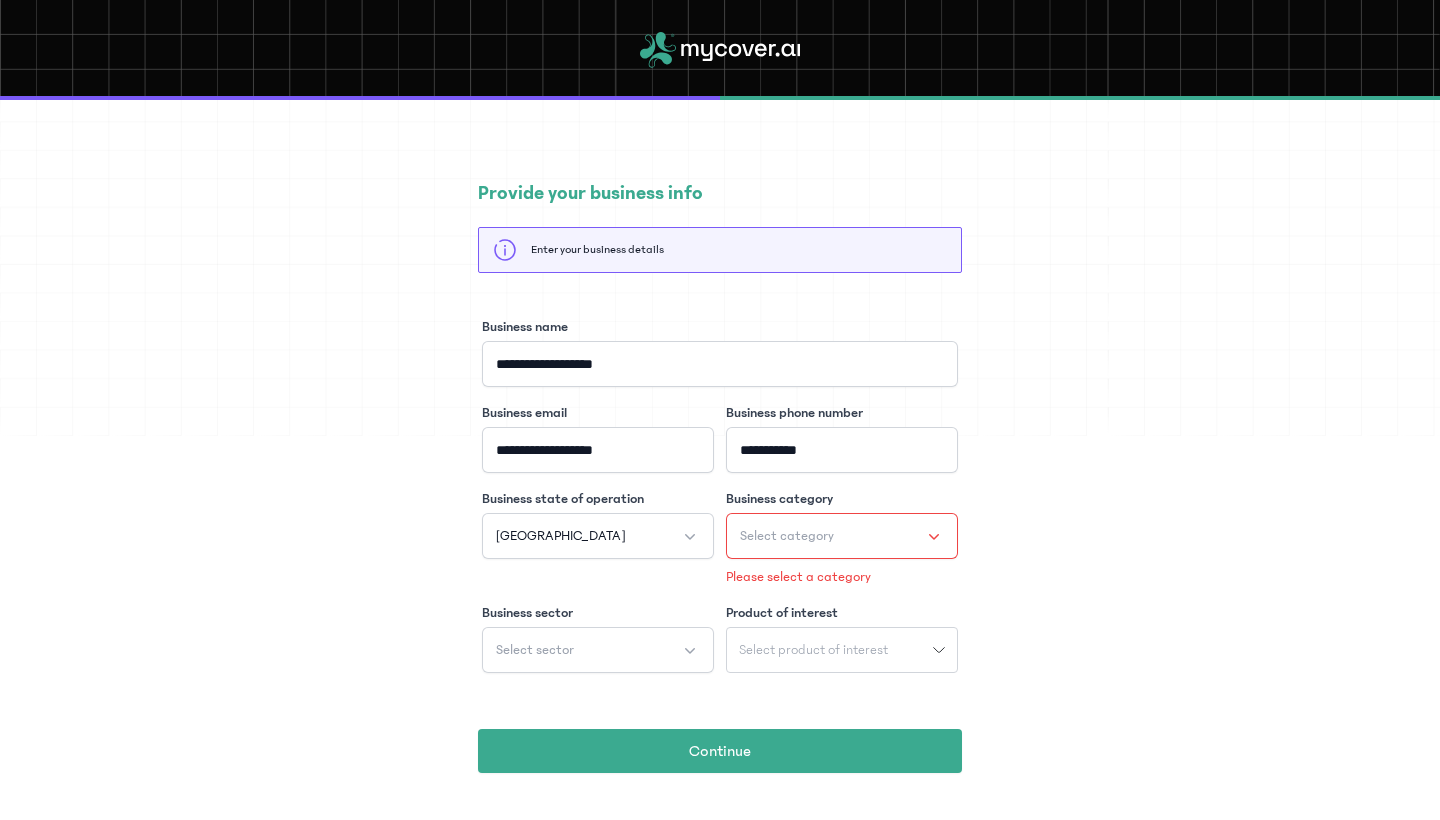 click on "Select category" 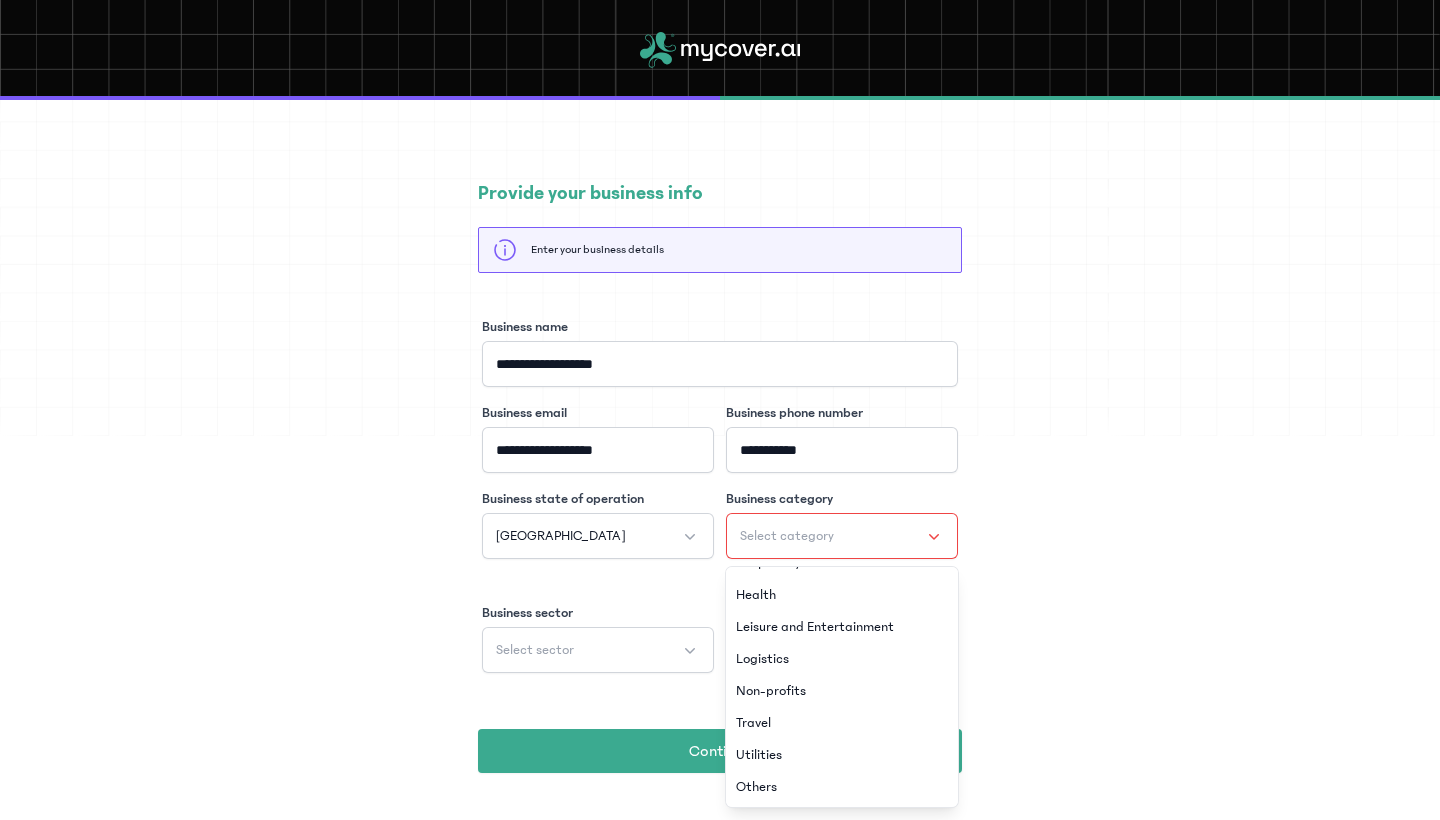 scroll, scrollTop: 184, scrollLeft: 0, axis: vertical 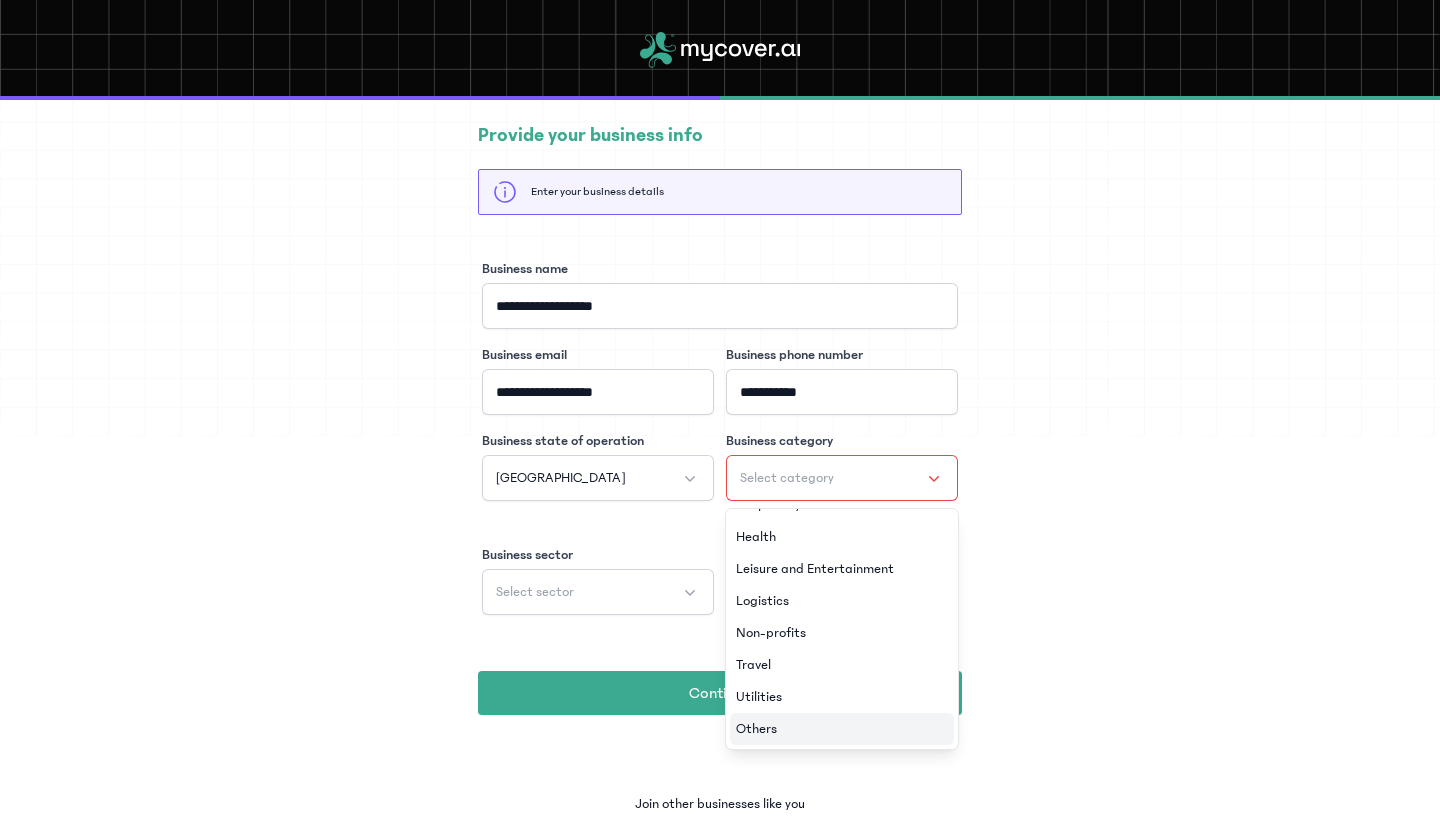 click on "Others" 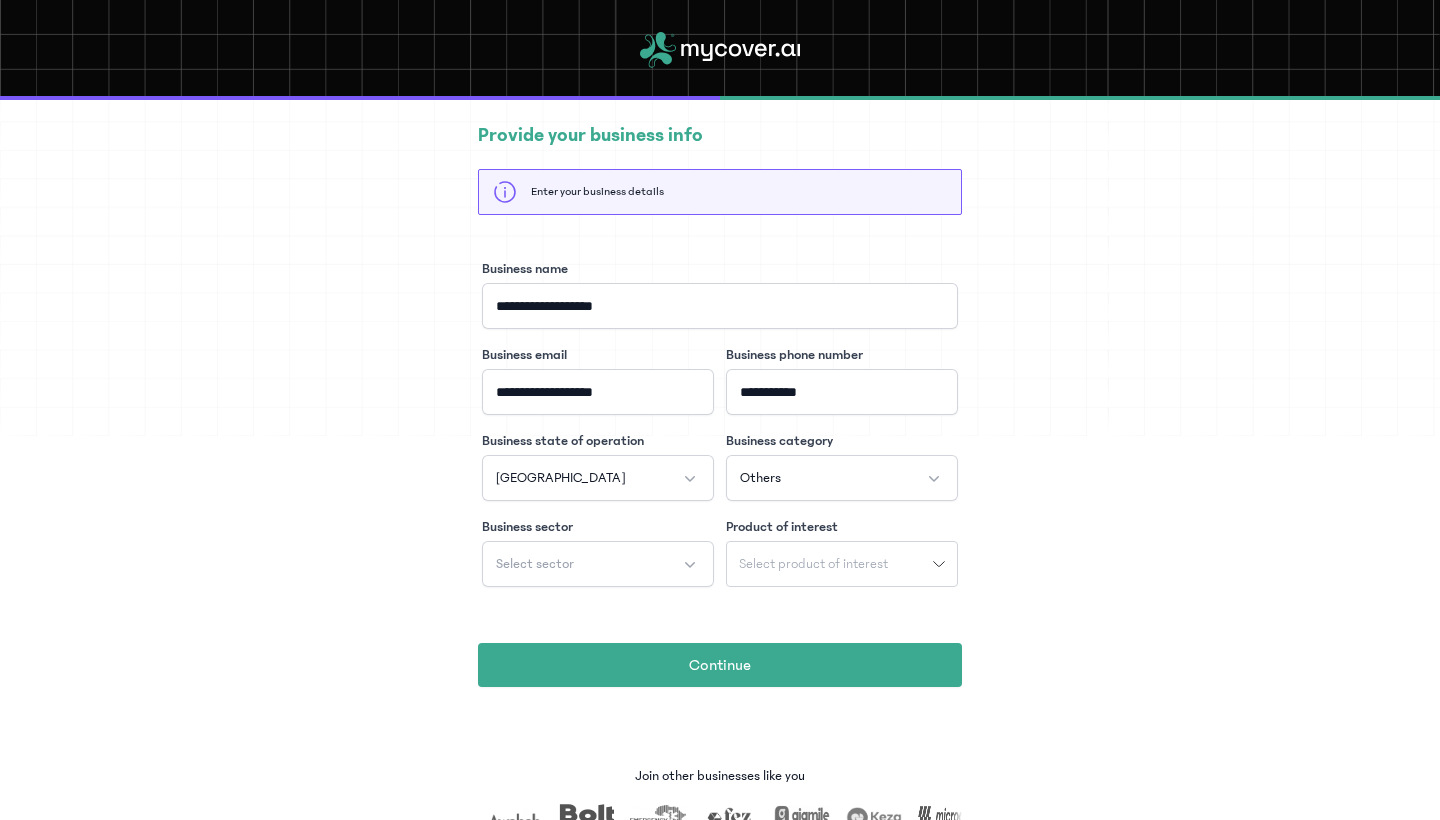 click on "Select sector" 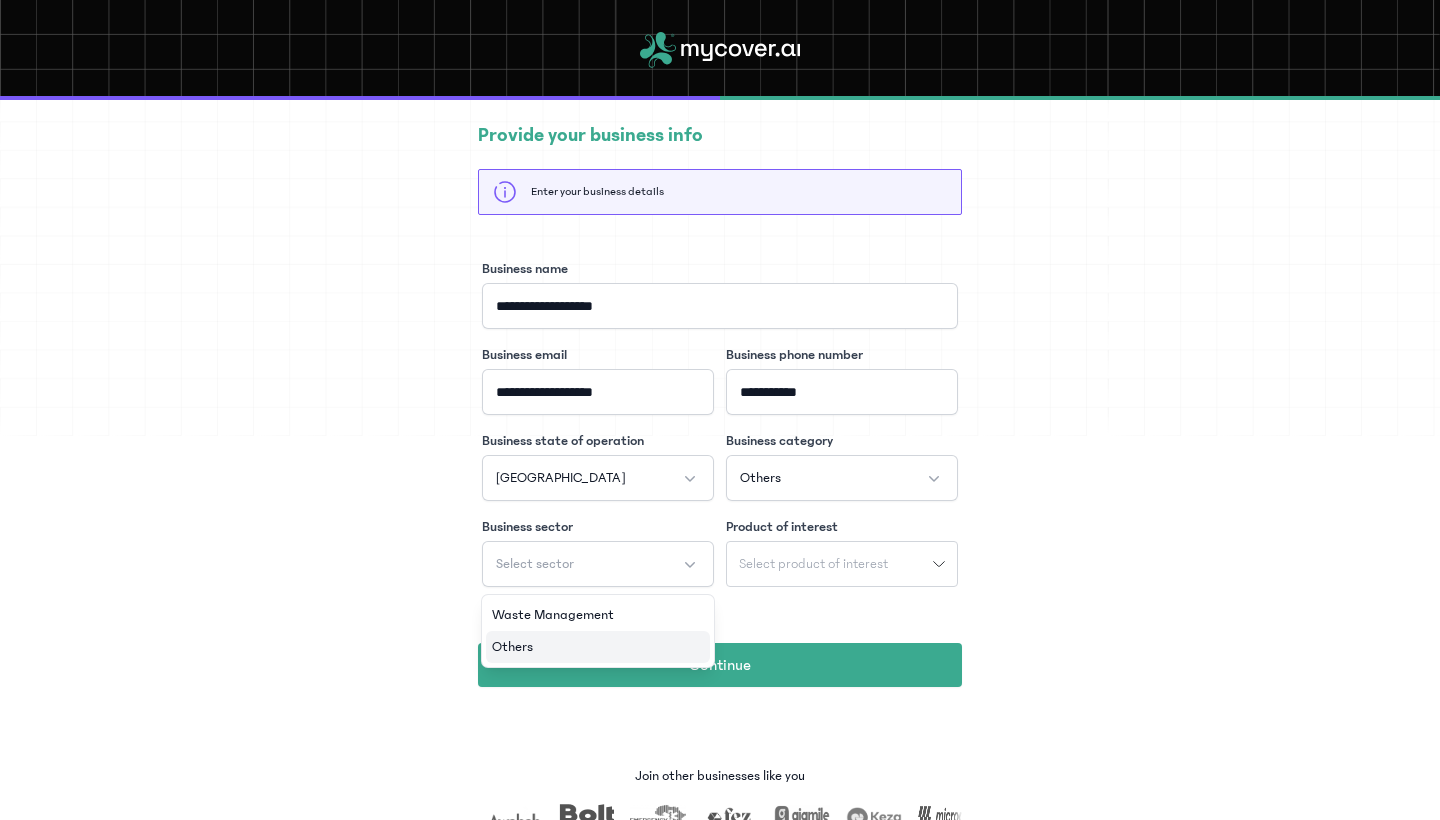 click on "Others" 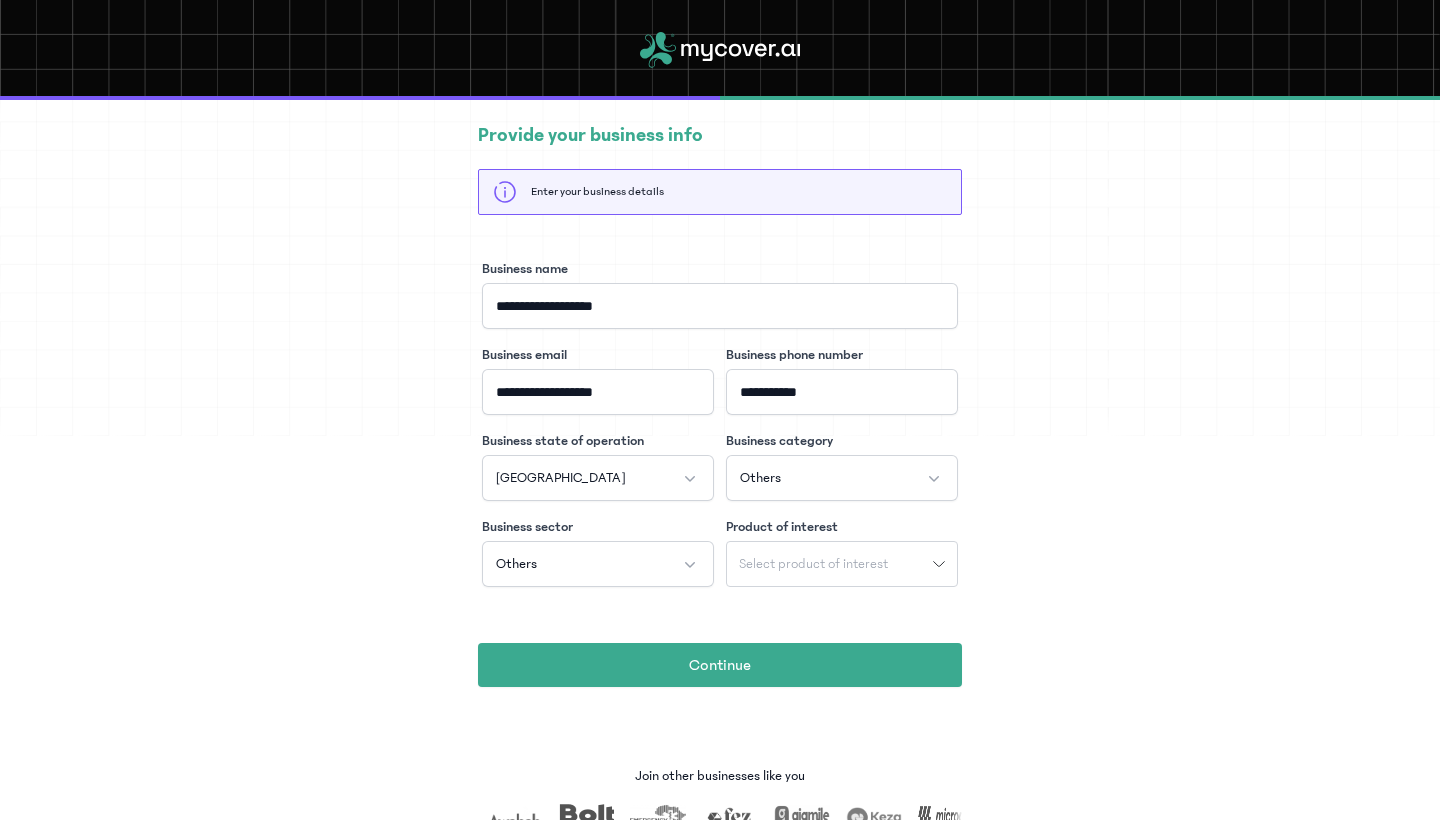 click on "Select product of interest" at bounding box center (813, 564) 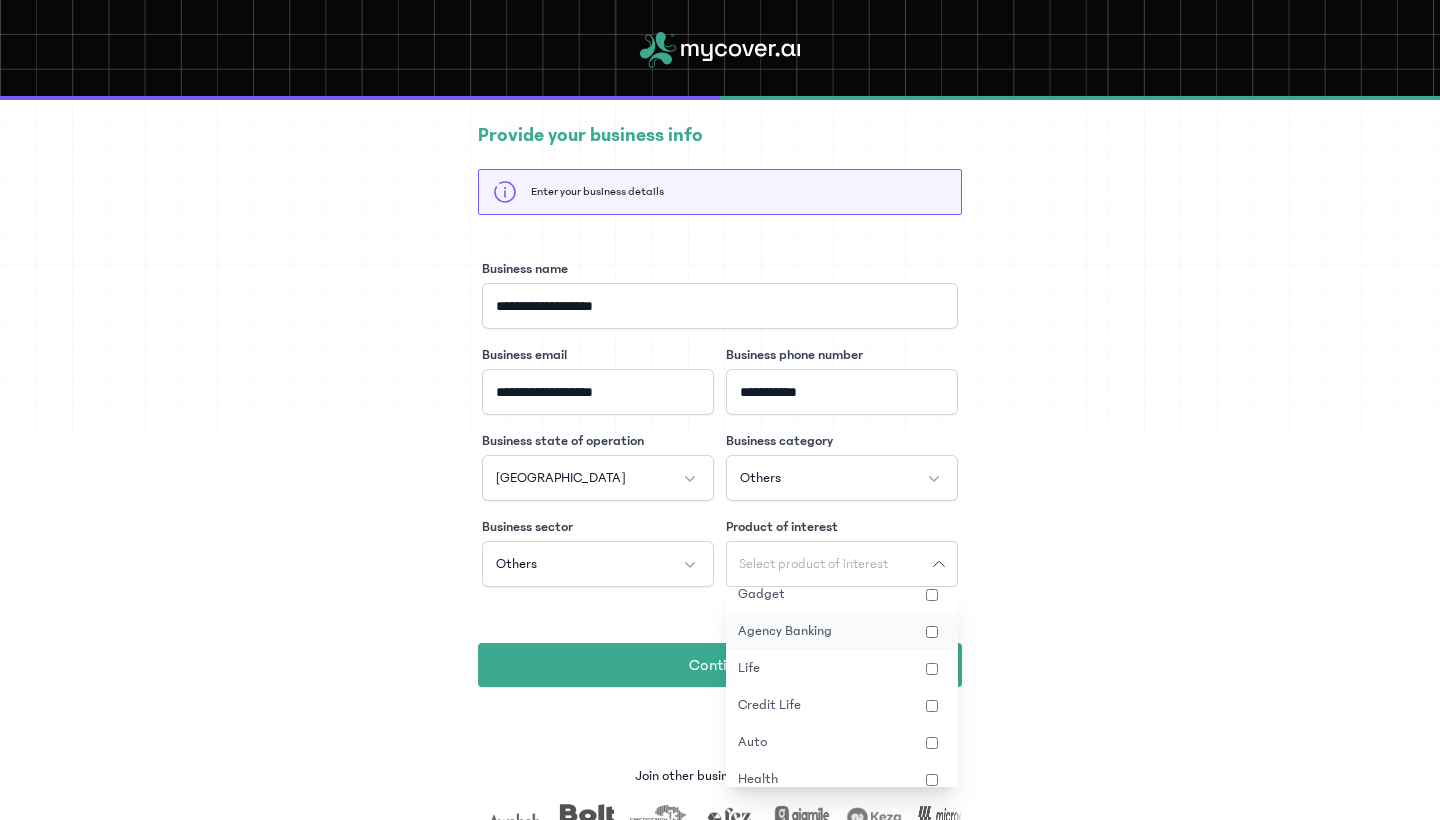 scroll, scrollTop: 176, scrollLeft: 0, axis: vertical 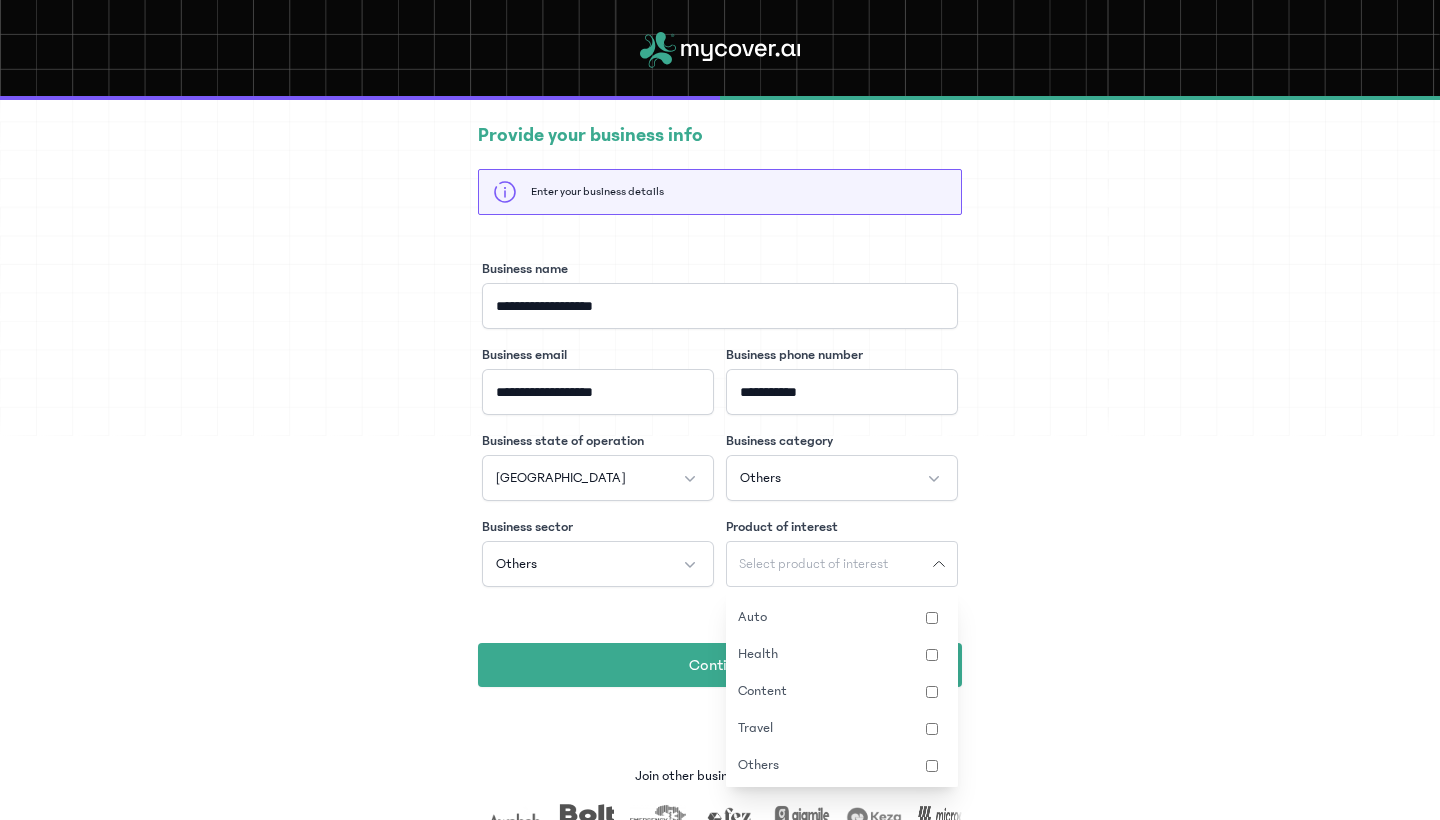 click on "Others" 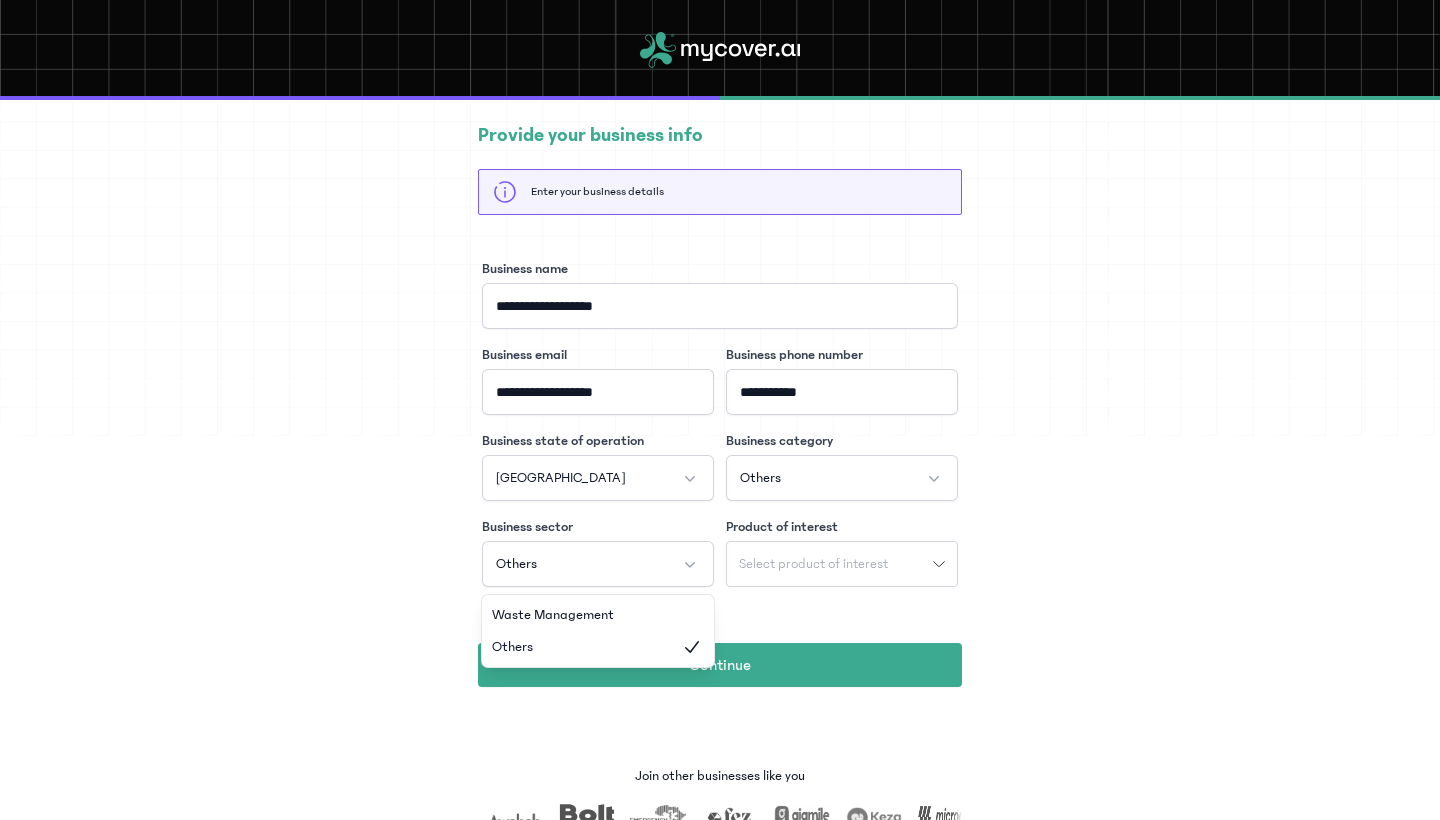 click on "**********" 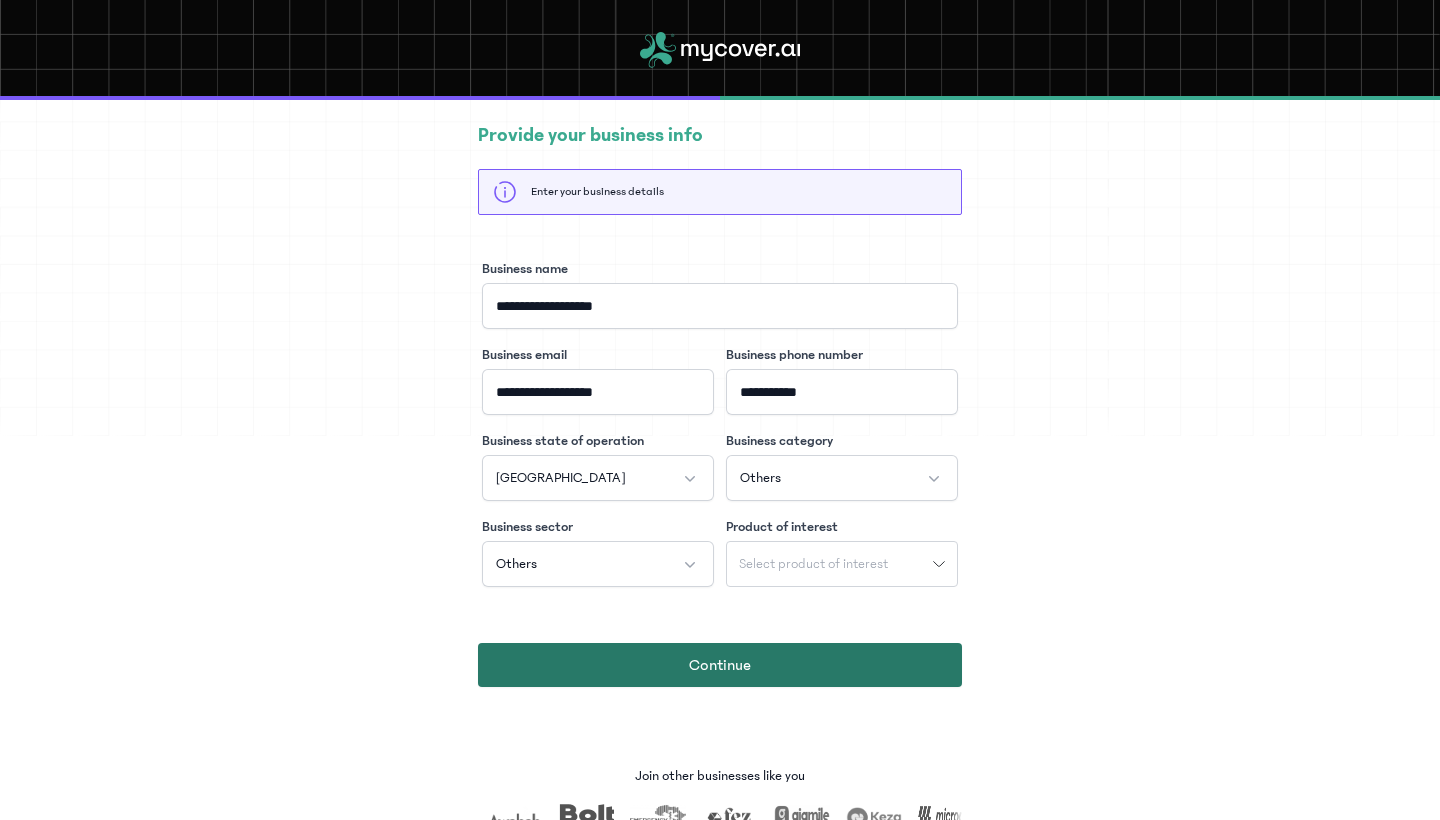 click on "Continue" at bounding box center (720, 665) 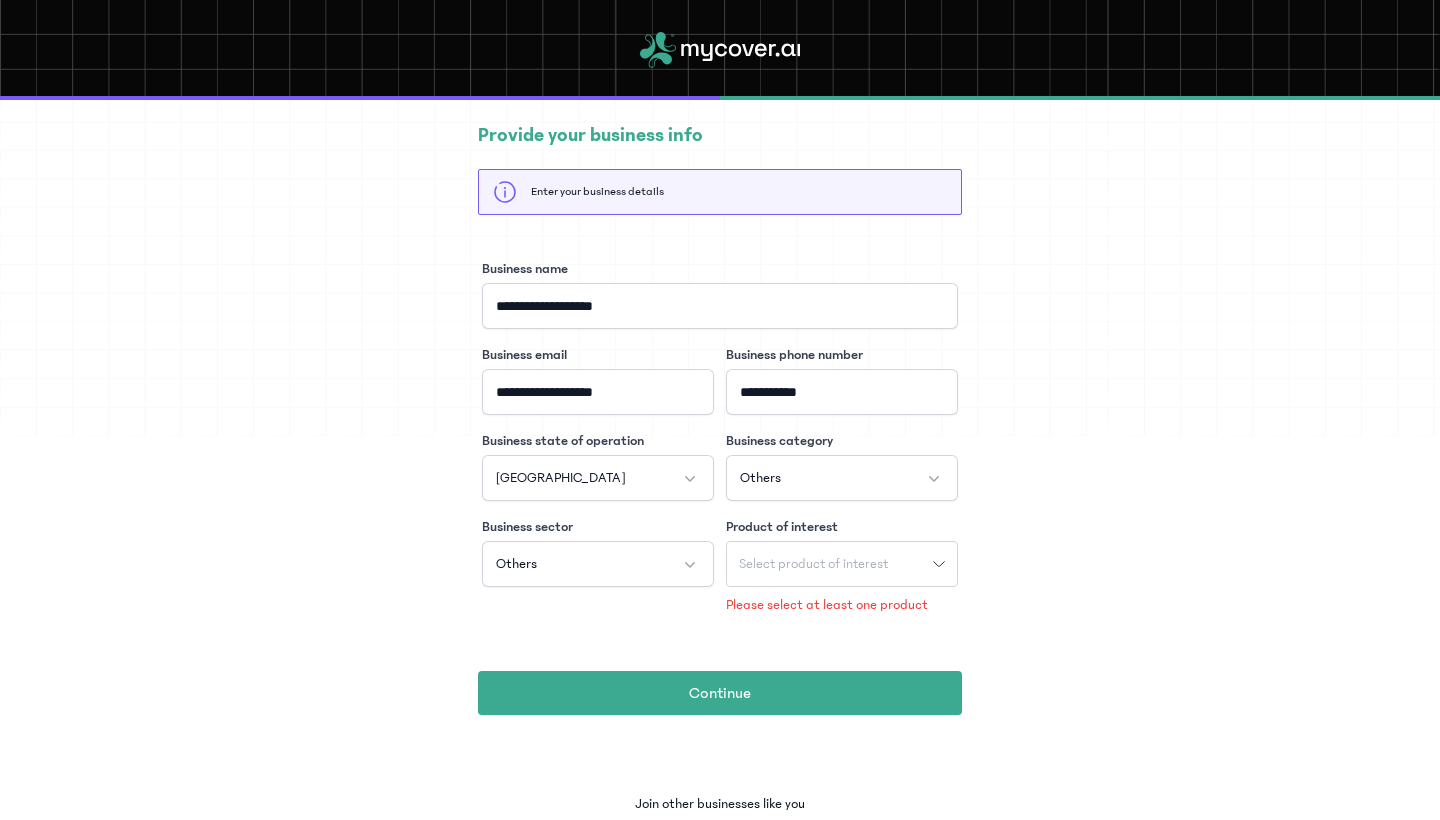 click on "Select product of interest" at bounding box center [813, 564] 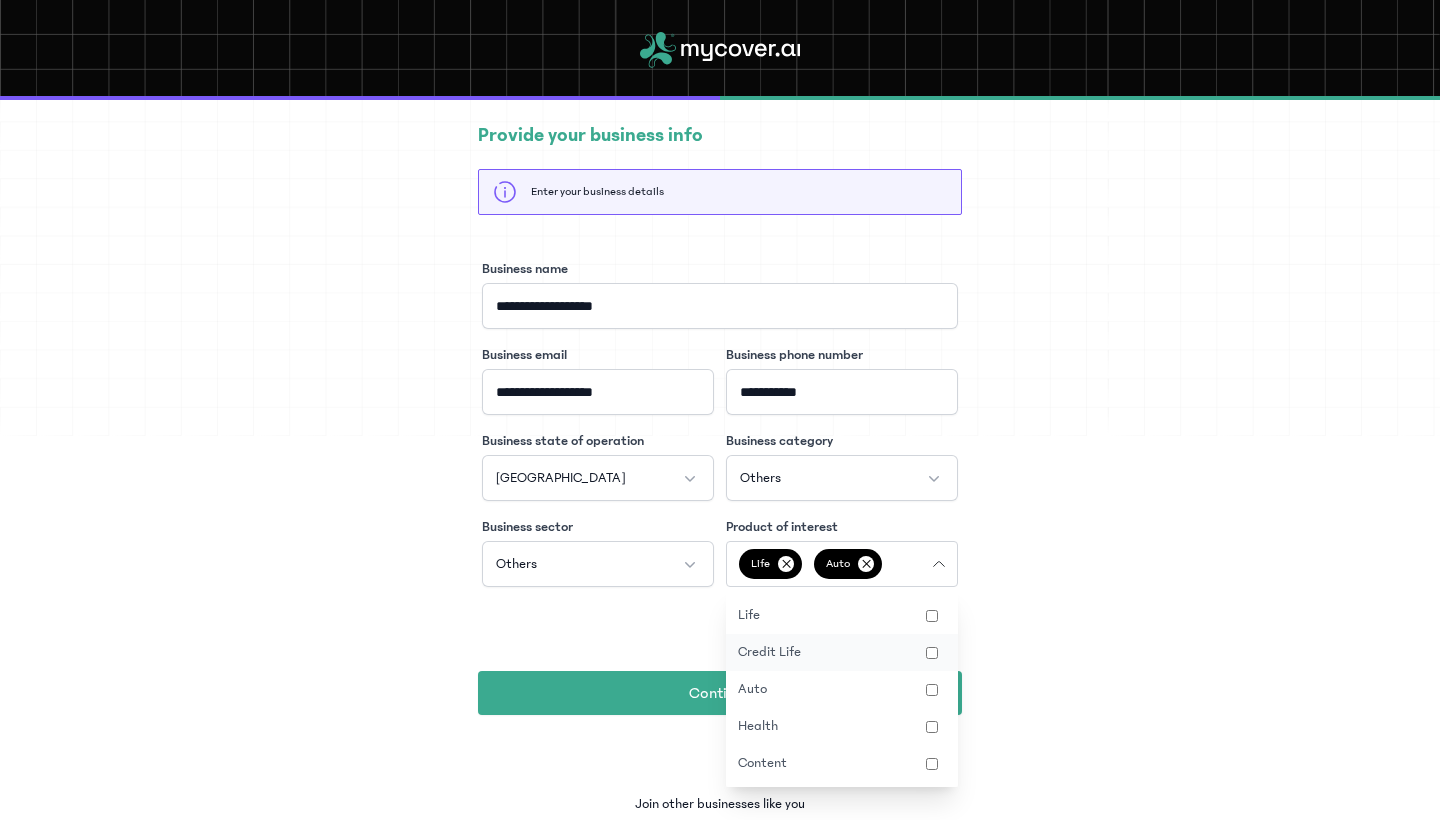scroll, scrollTop: 113, scrollLeft: 0, axis: vertical 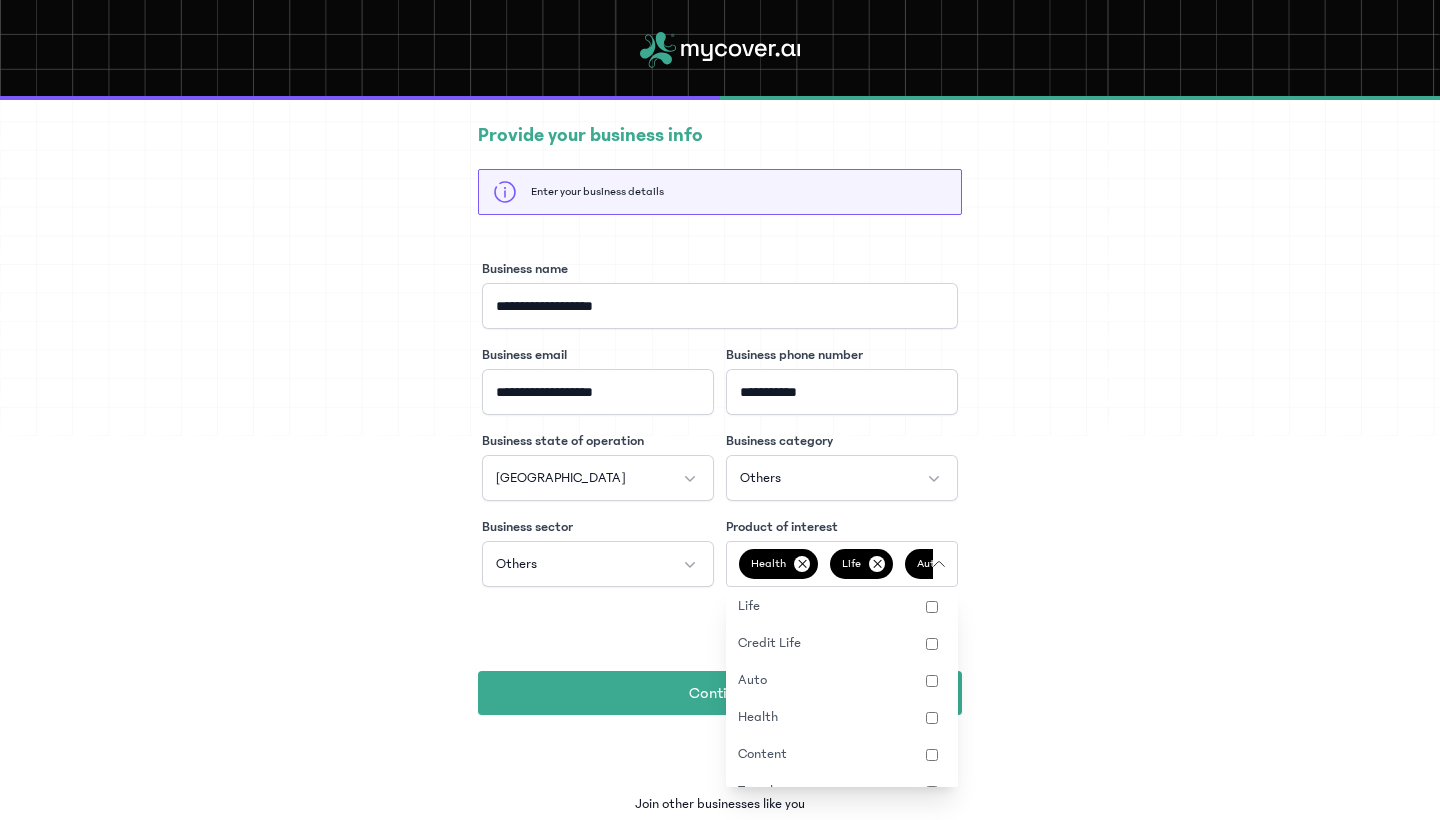 click on "**********" 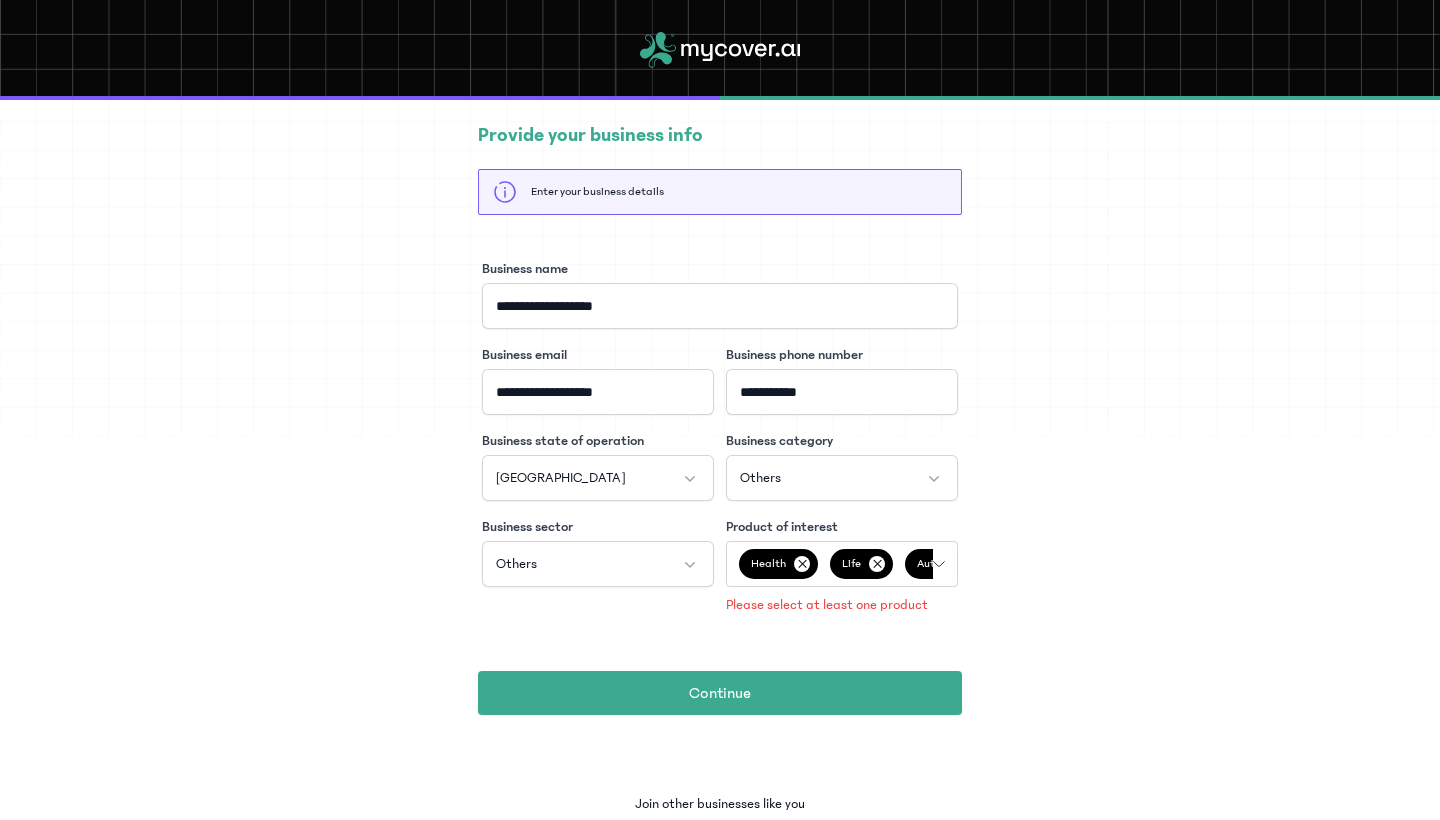 click on "**********" 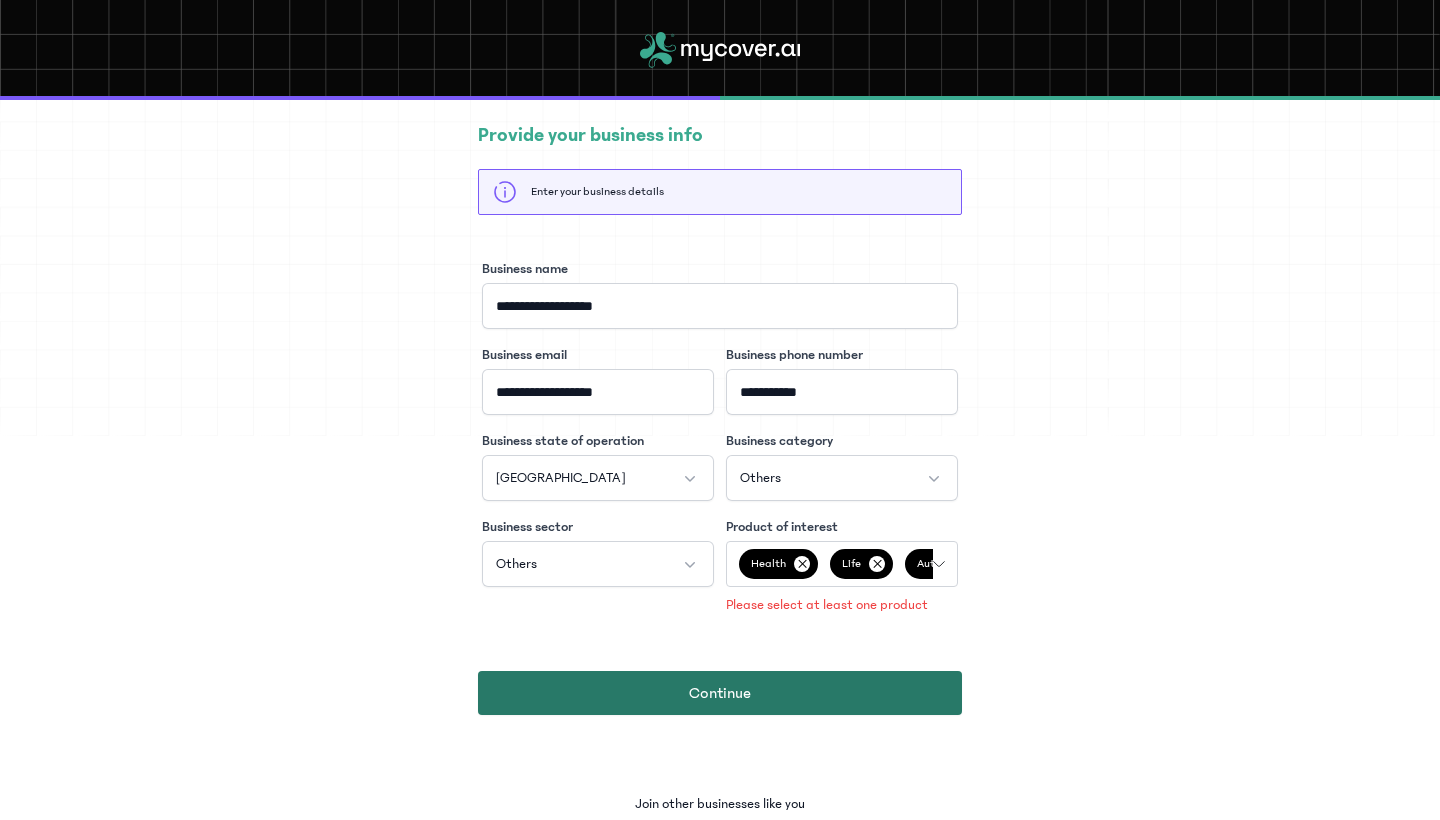 click on "Continue" at bounding box center [720, 693] 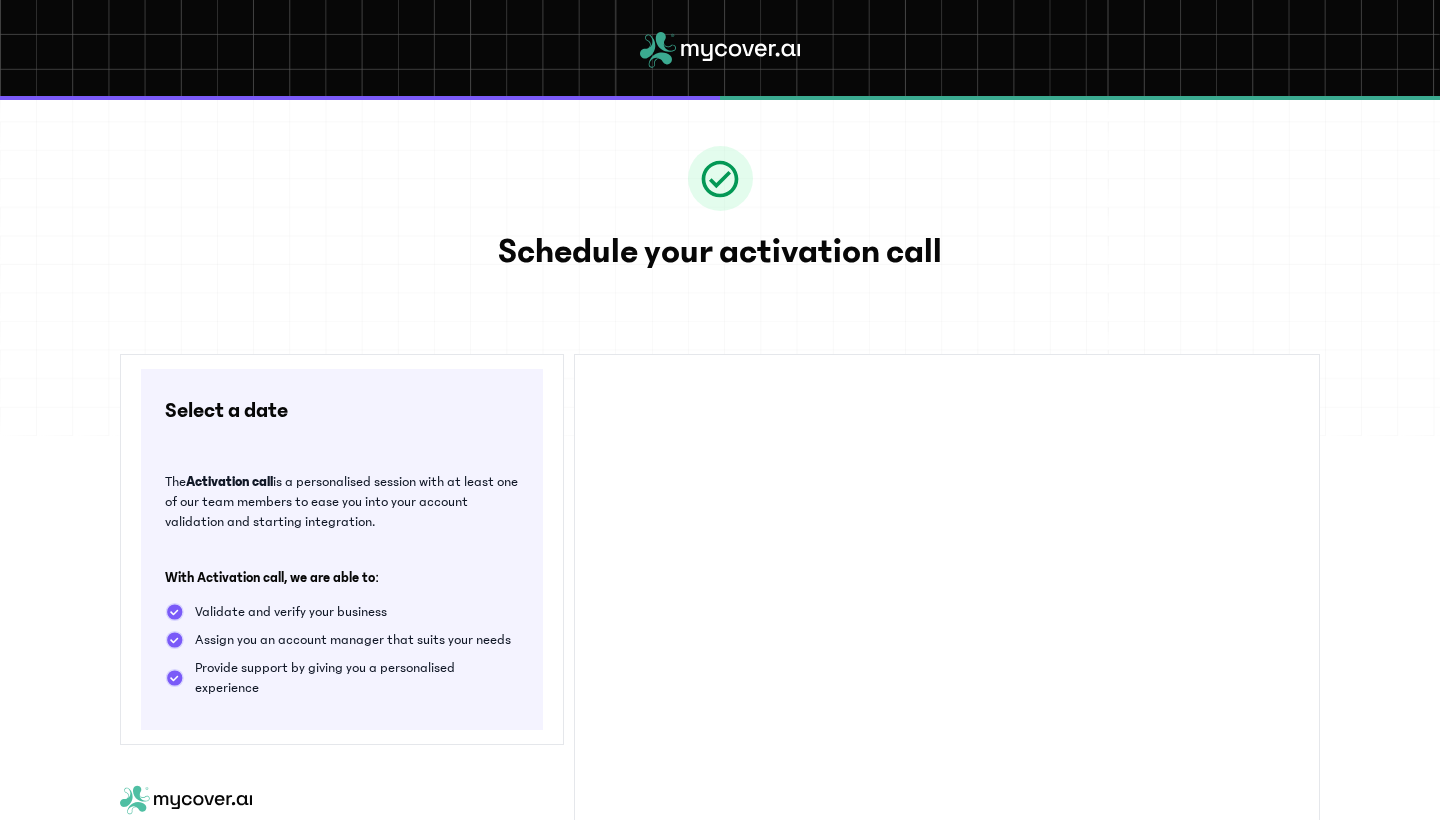 scroll, scrollTop: 0, scrollLeft: 0, axis: both 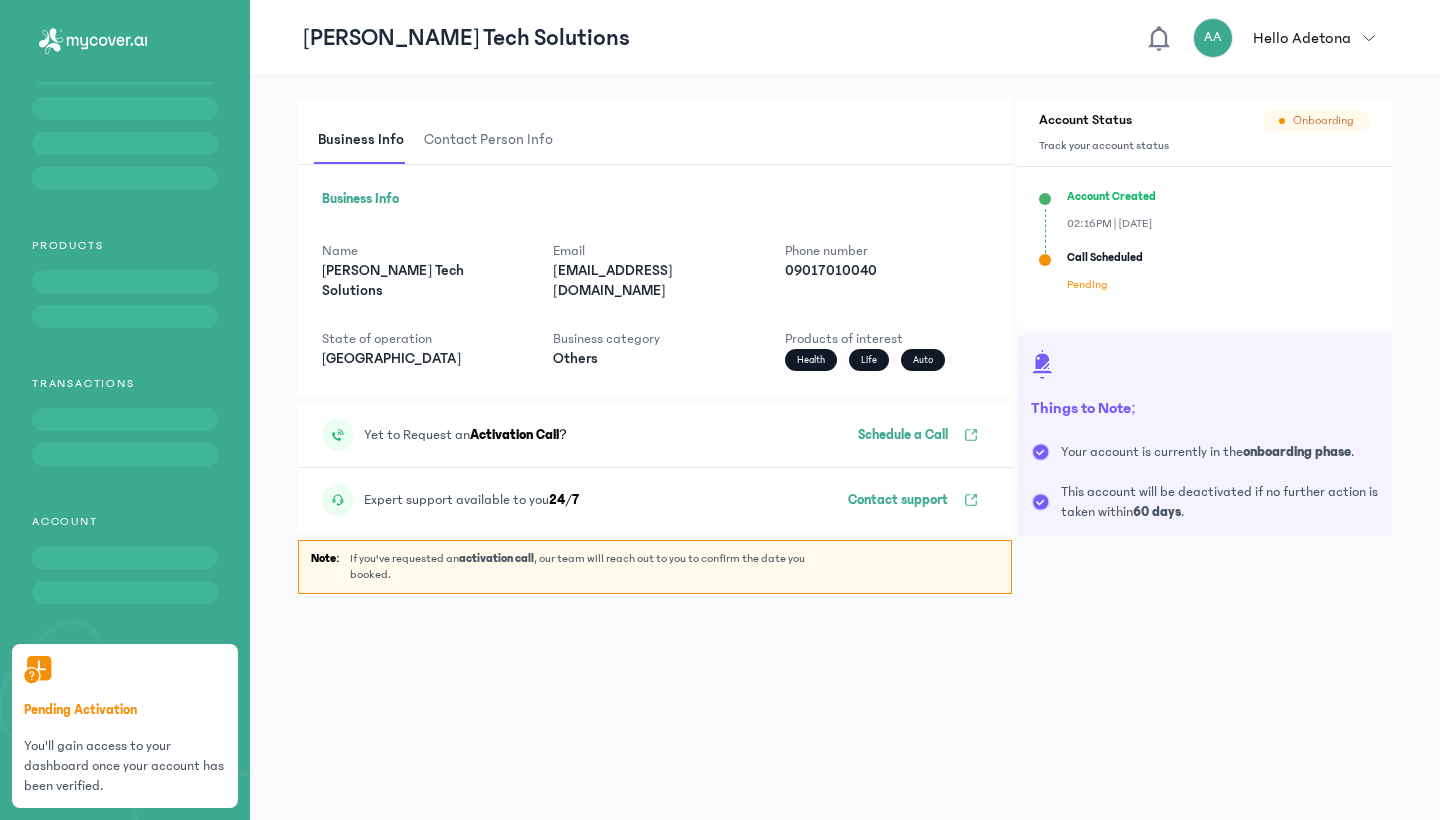click on "Pending" at bounding box center [1087, 284] 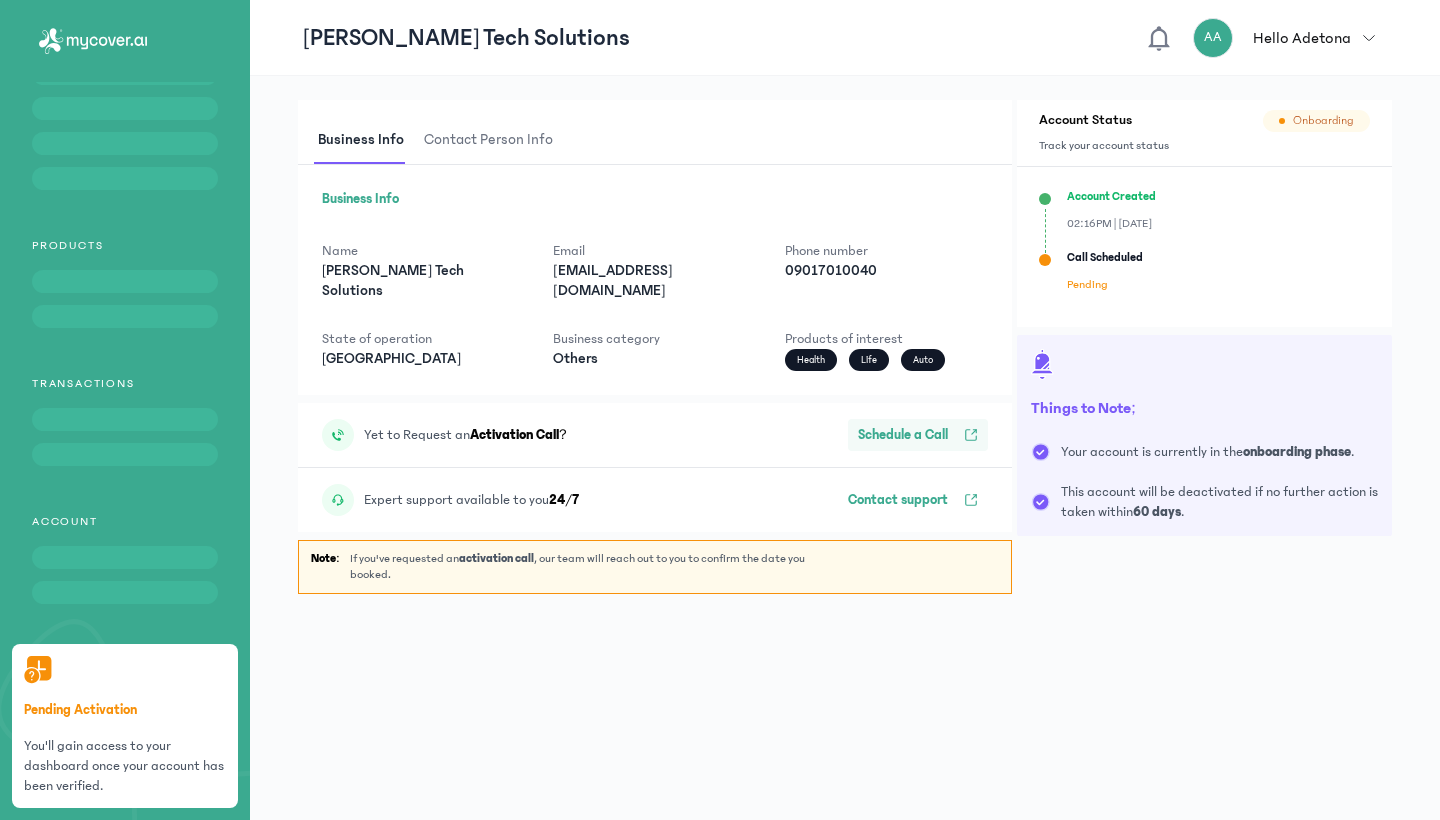 click on "Schedule a Call" at bounding box center [918, 435] 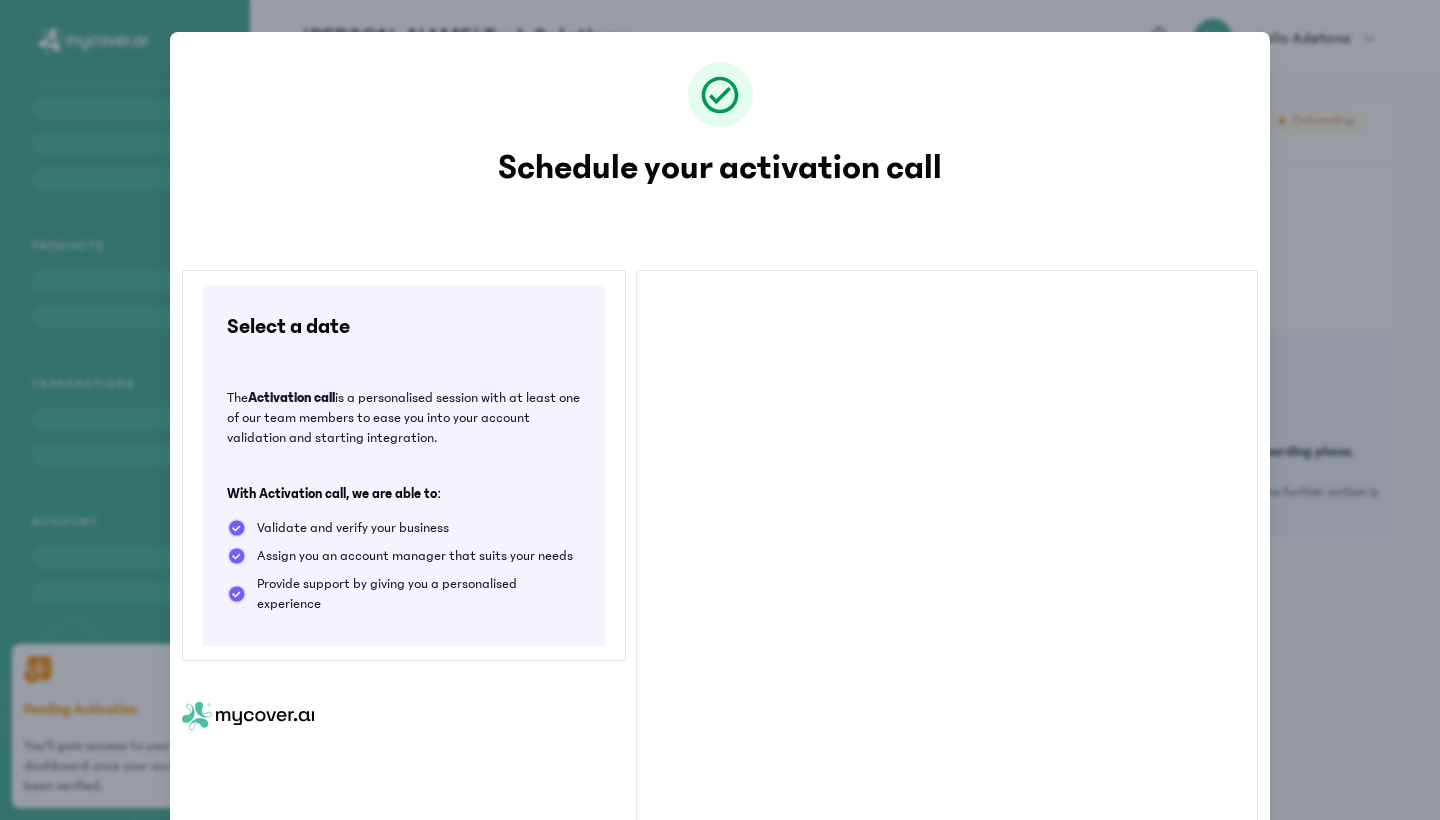 click on "Schedule your activation call  Select a date  The  Activation call  is a personalised session with at least one of our team members to ease you into your account validation and starting integration.   With Activation call, we are able to:
Validate and verify your business
Assign you an account manager that suits your needs
Provide support by giving you a personalised experience" at bounding box center (720, 432) 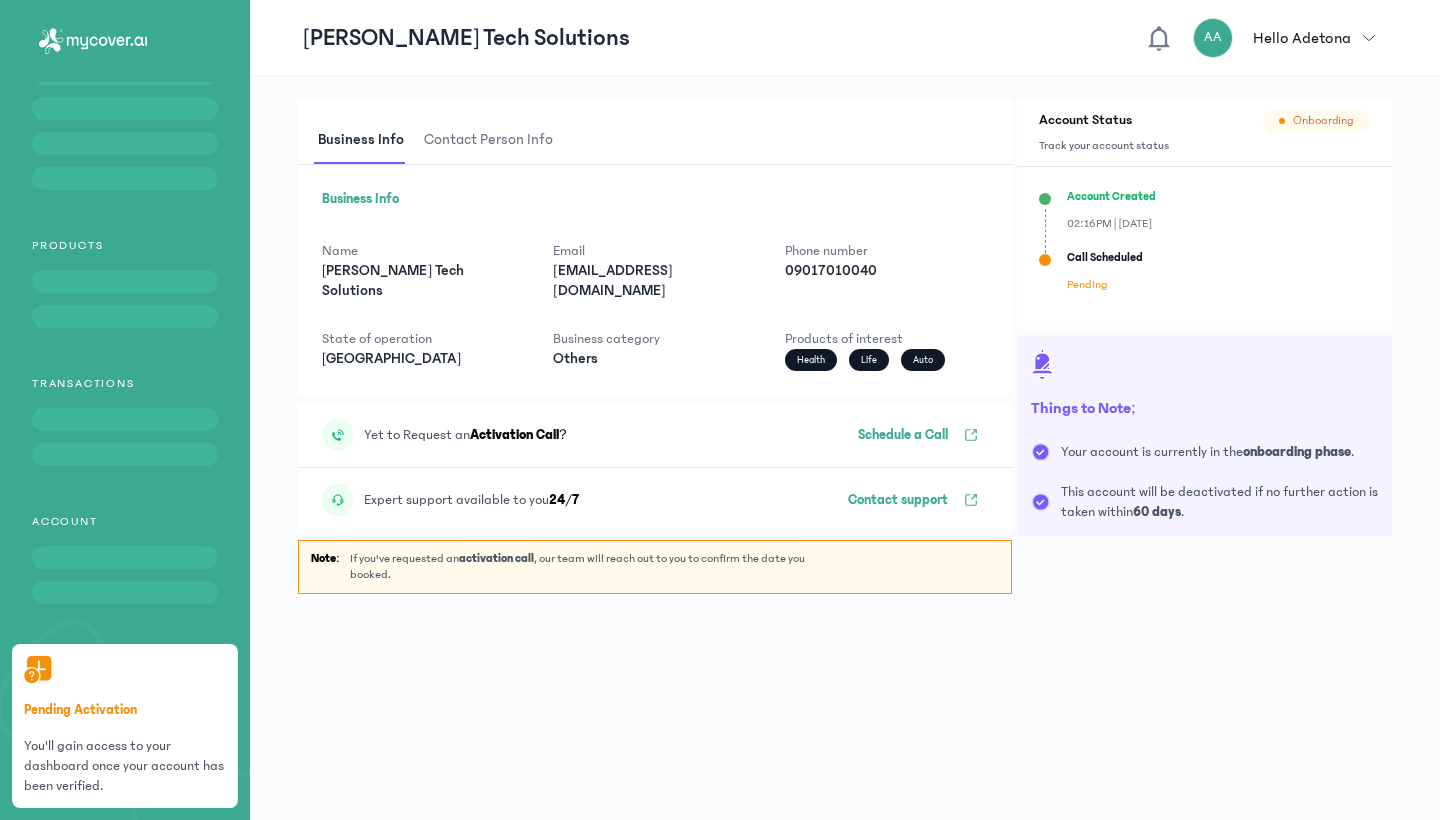 click on "Health" 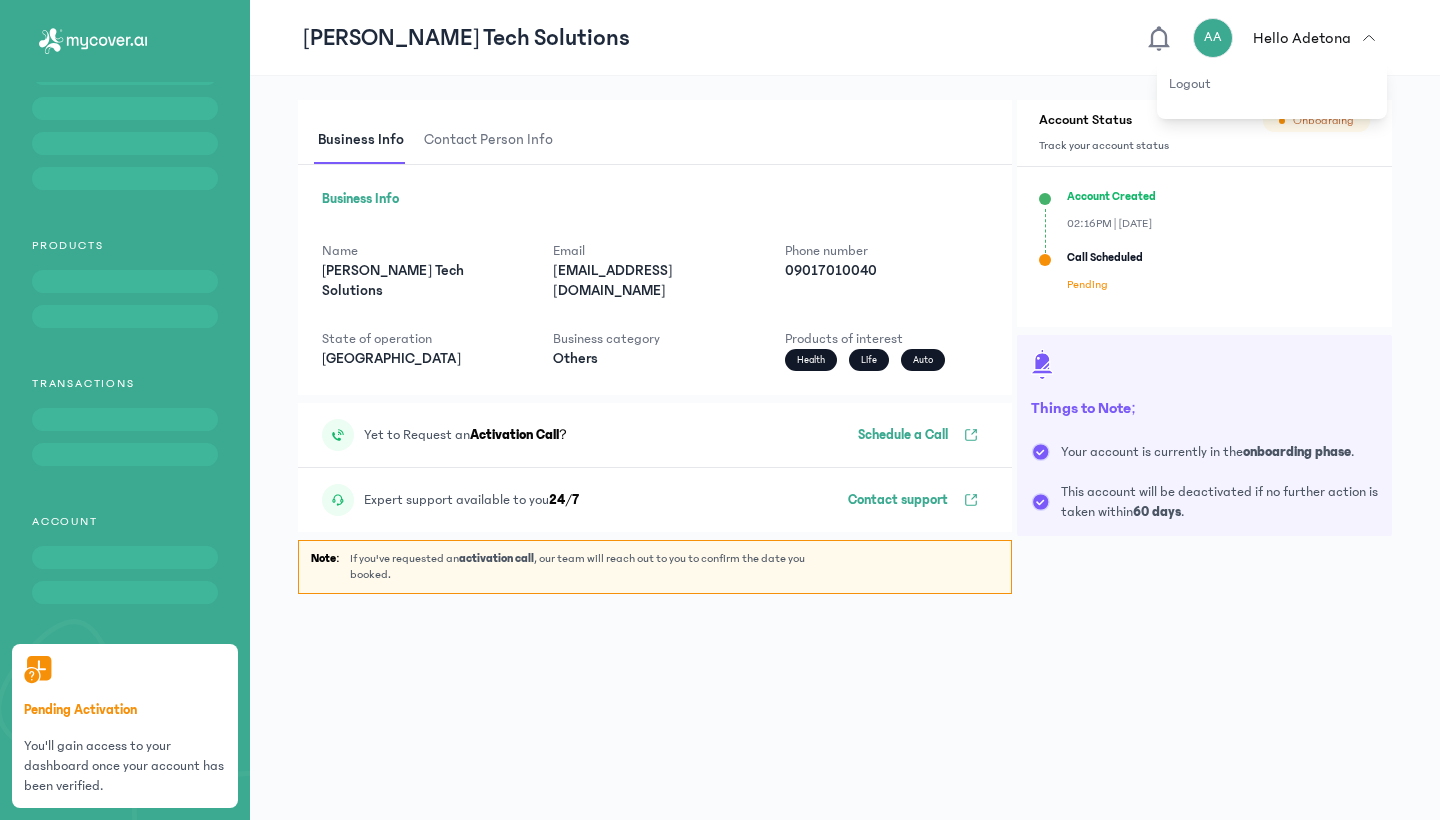 click on "AA  Hello Adetona" at bounding box center (1290, 38) 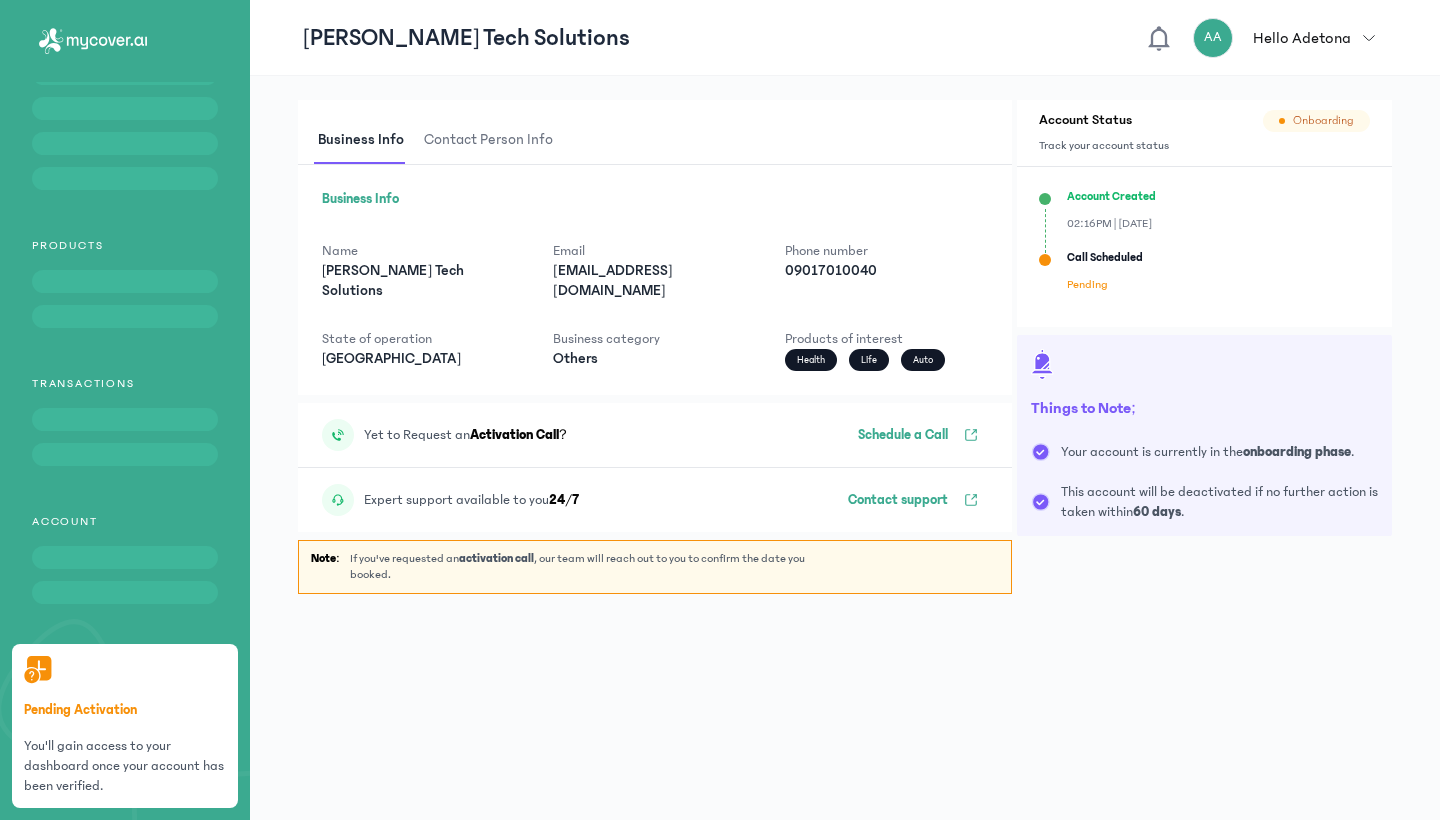 click on "AA" at bounding box center [1213, 38] 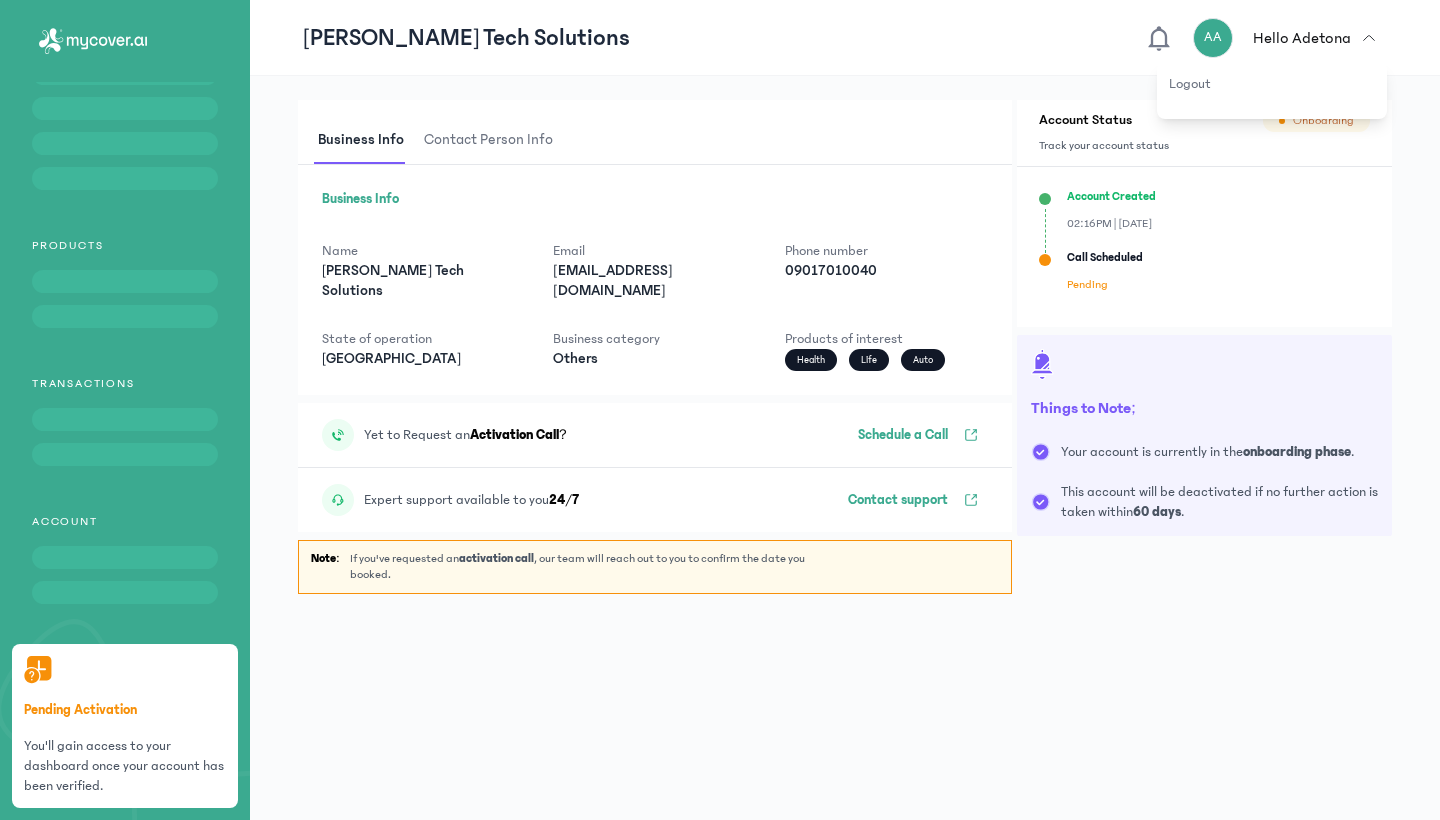 click on "TRANSACTIONS" 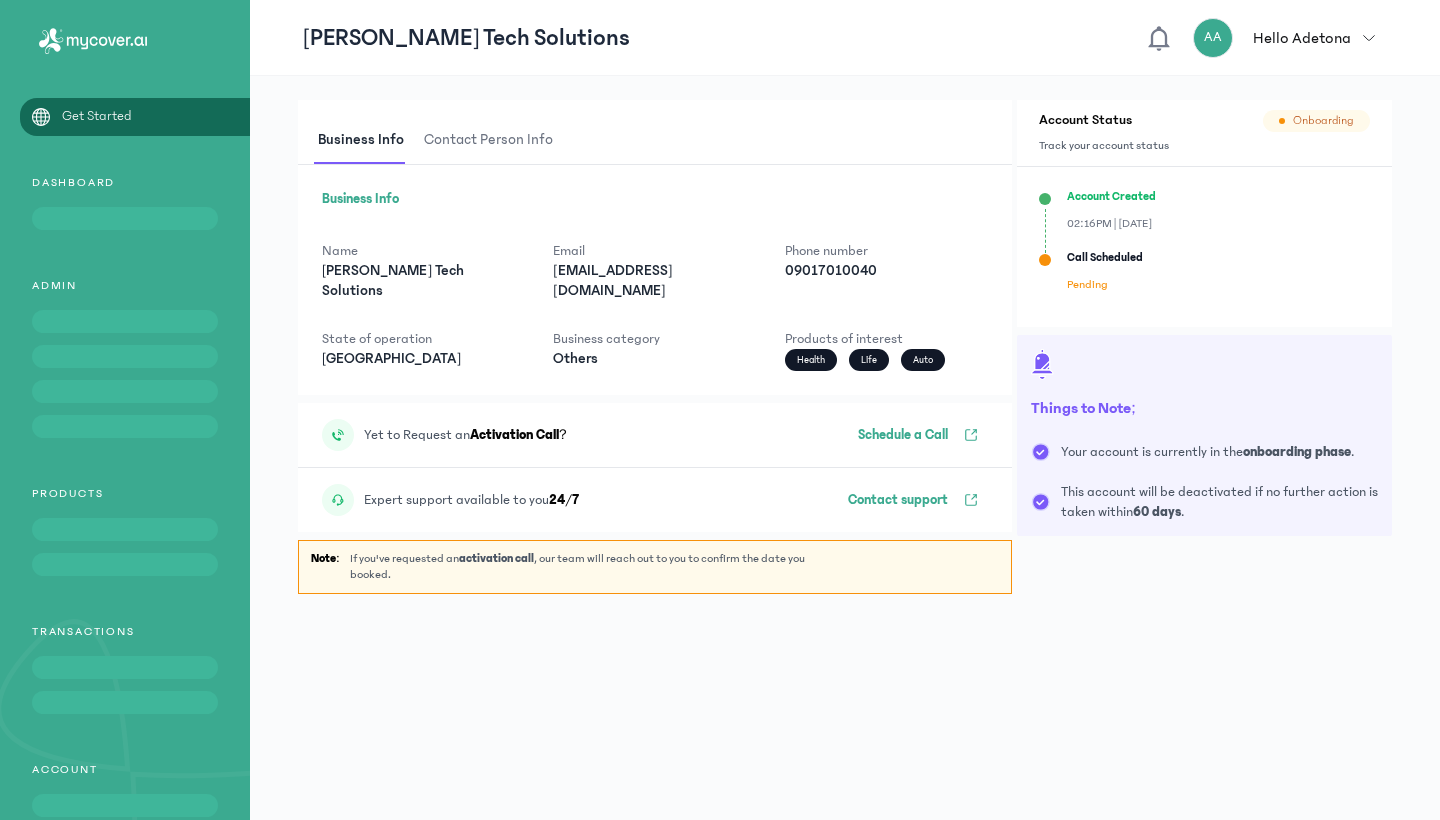 scroll, scrollTop: 0, scrollLeft: 0, axis: both 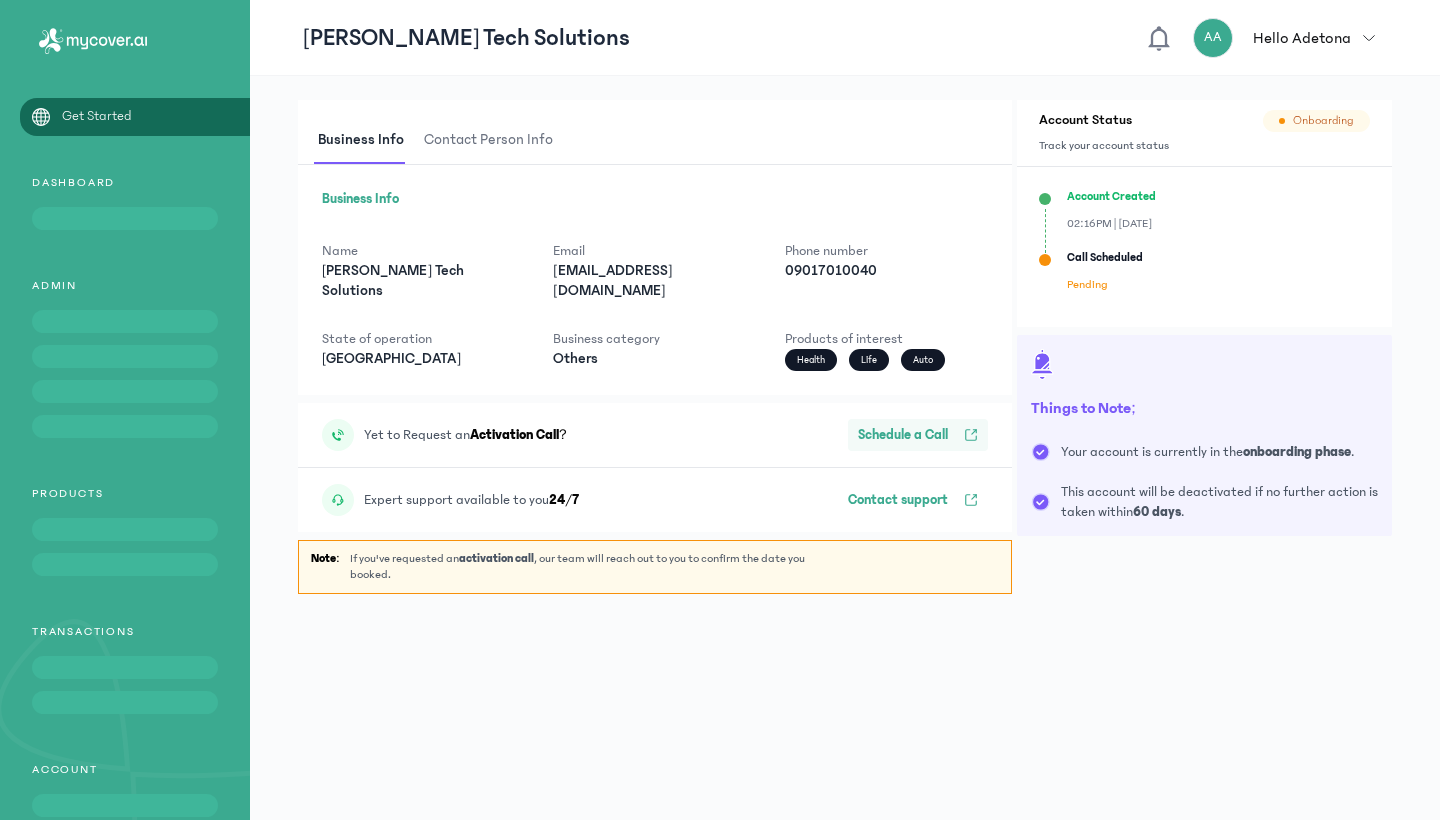 click on "Schedule a Call" 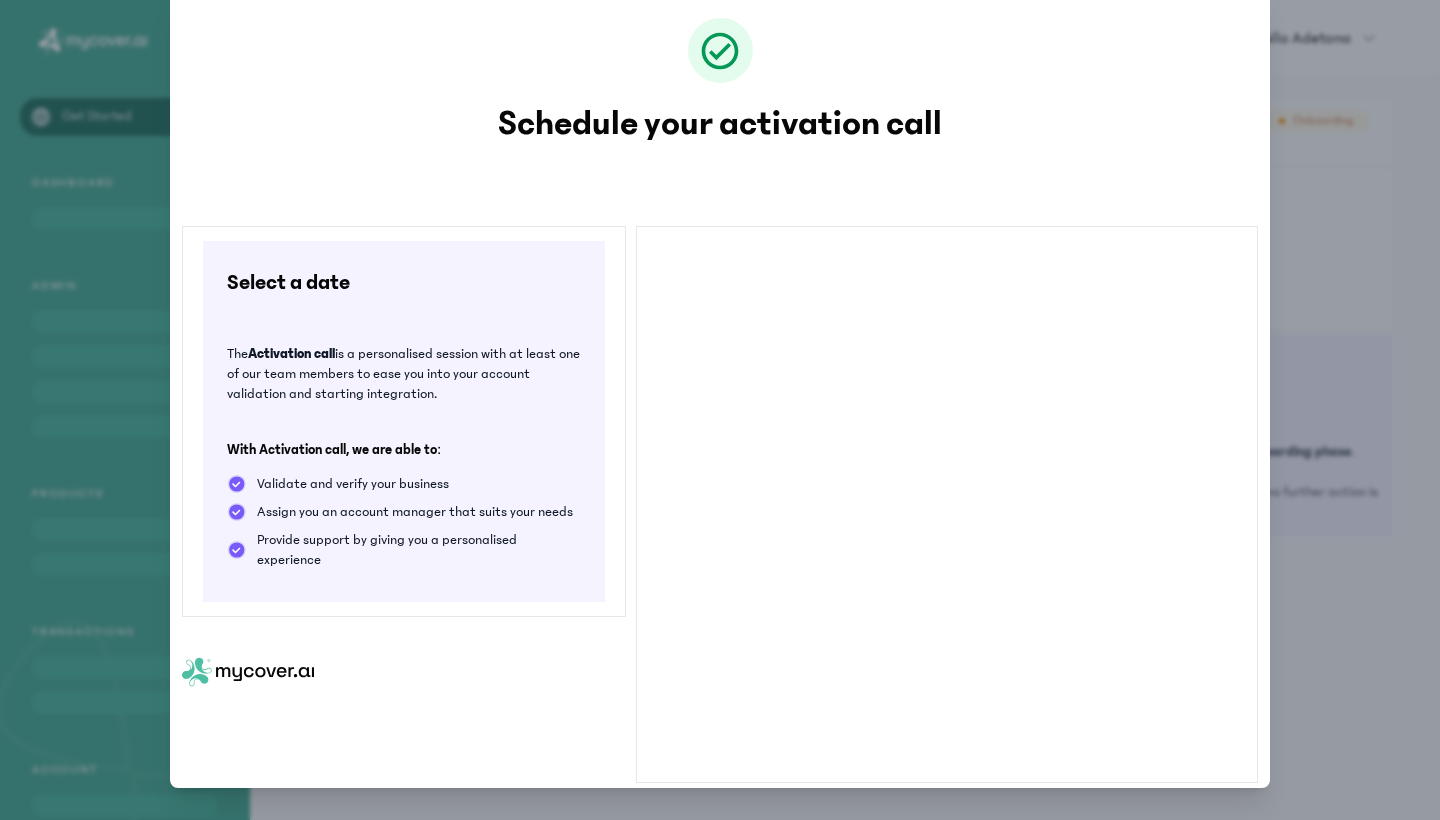 scroll, scrollTop: 44, scrollLeft: 0, axis: vertical 